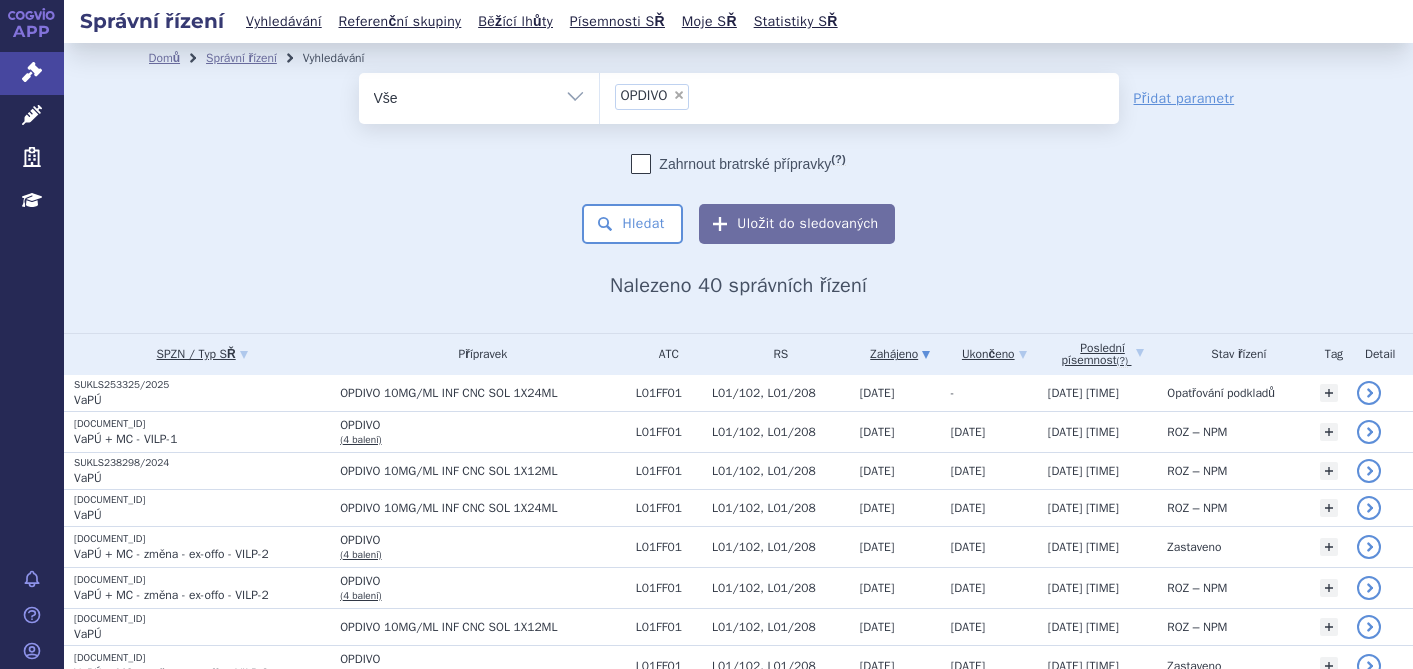 scroll, scrollTop: 0, scrollLeft: 0, axis: both 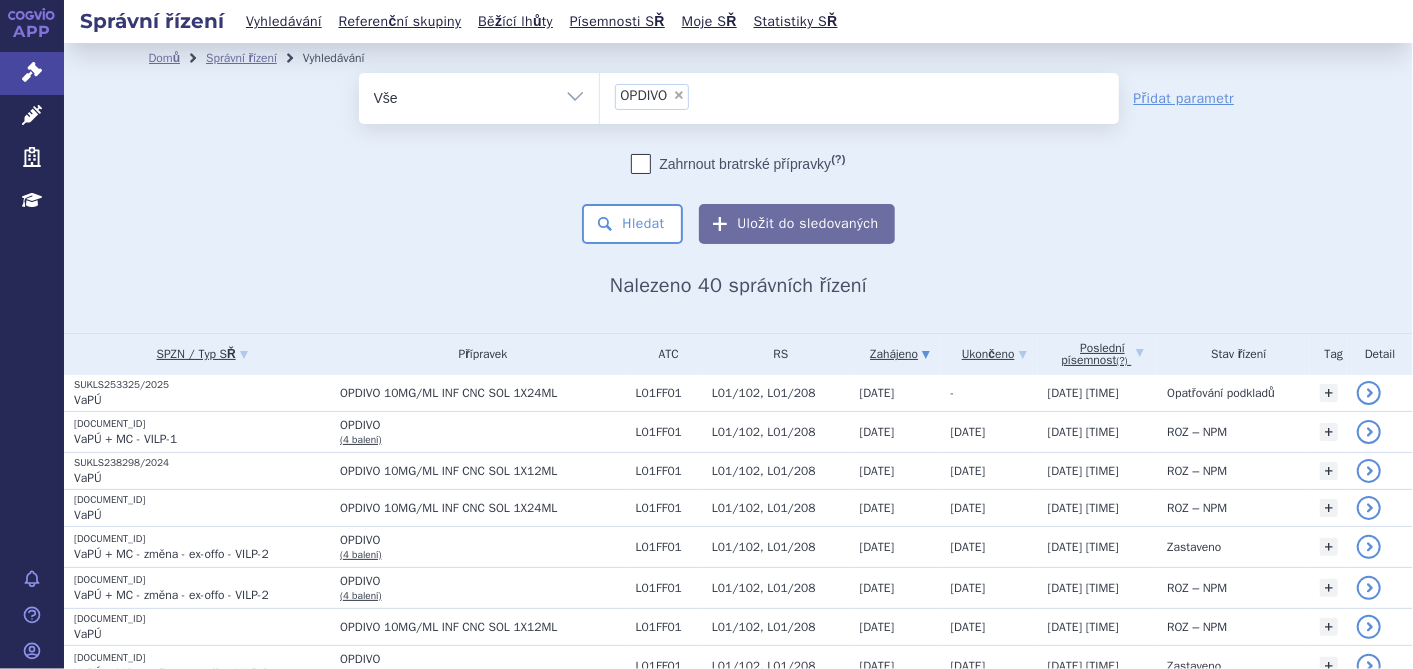 drag, startPoint x: 0, startPoint y: 0, endPoint x: 675, endPoint y: 96, distance: 681.7925 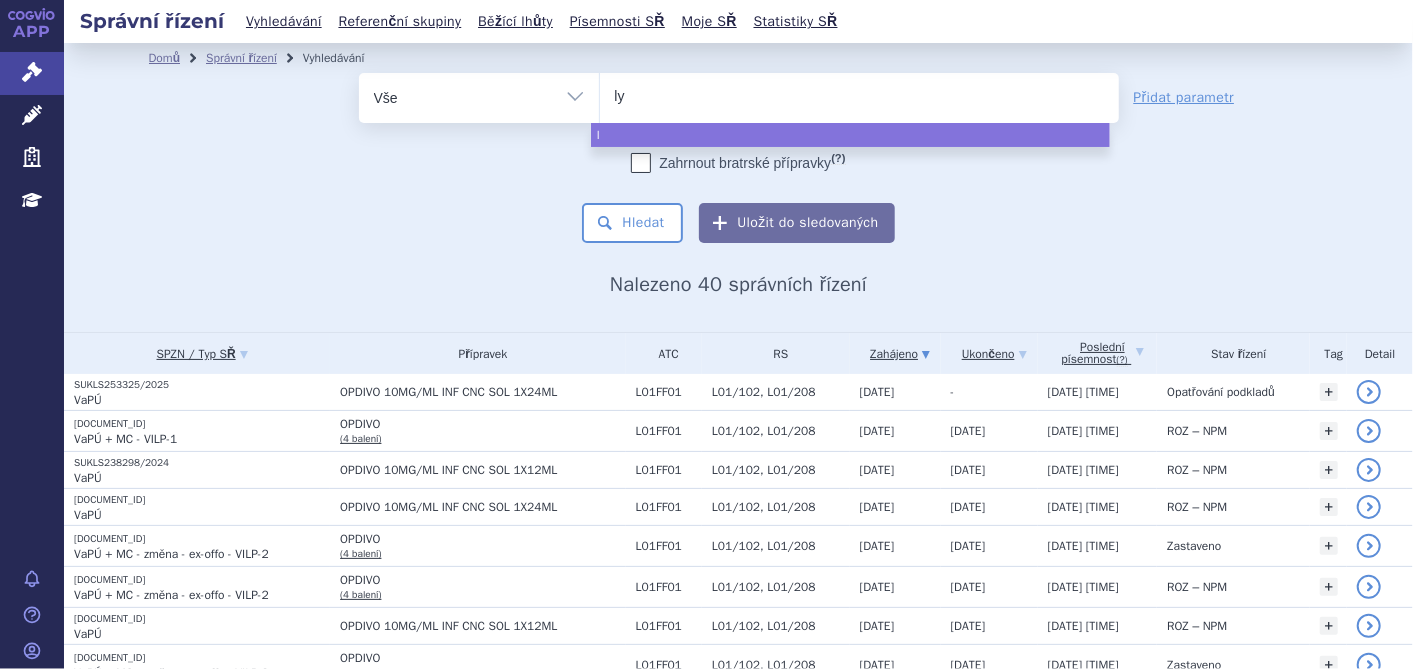 type on "lyn" 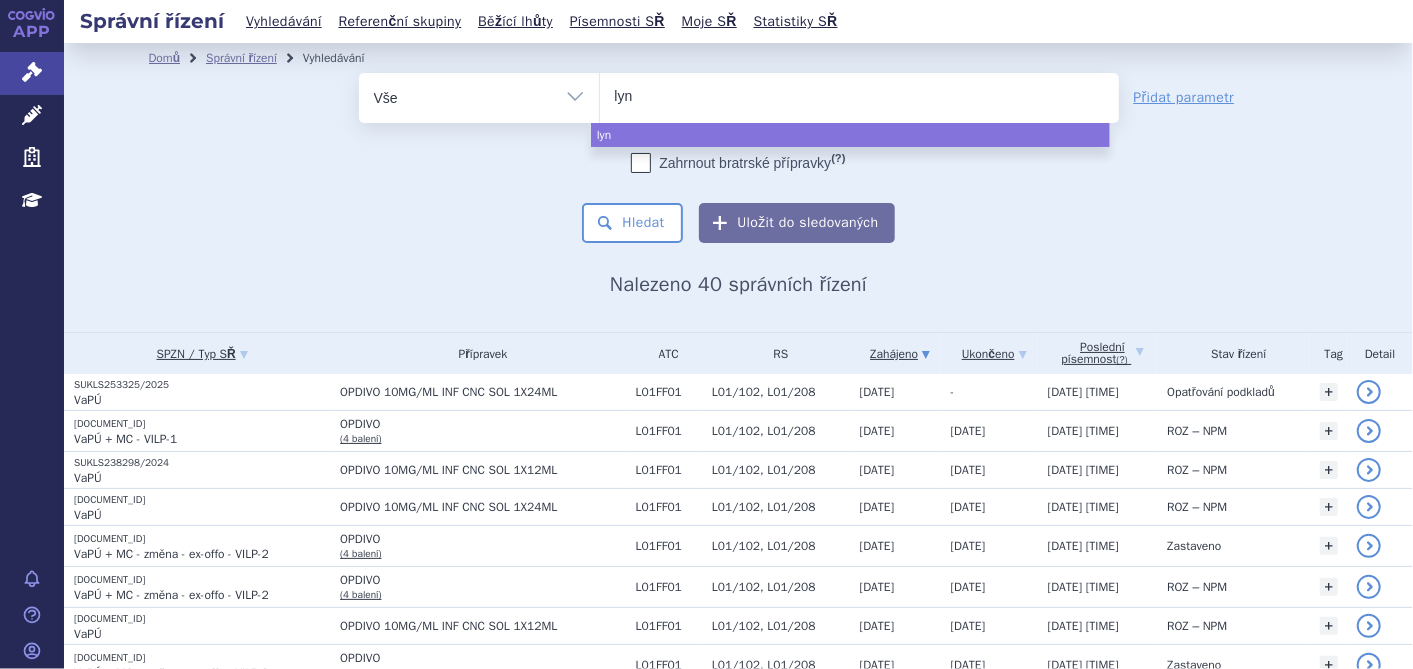type on "lynp" 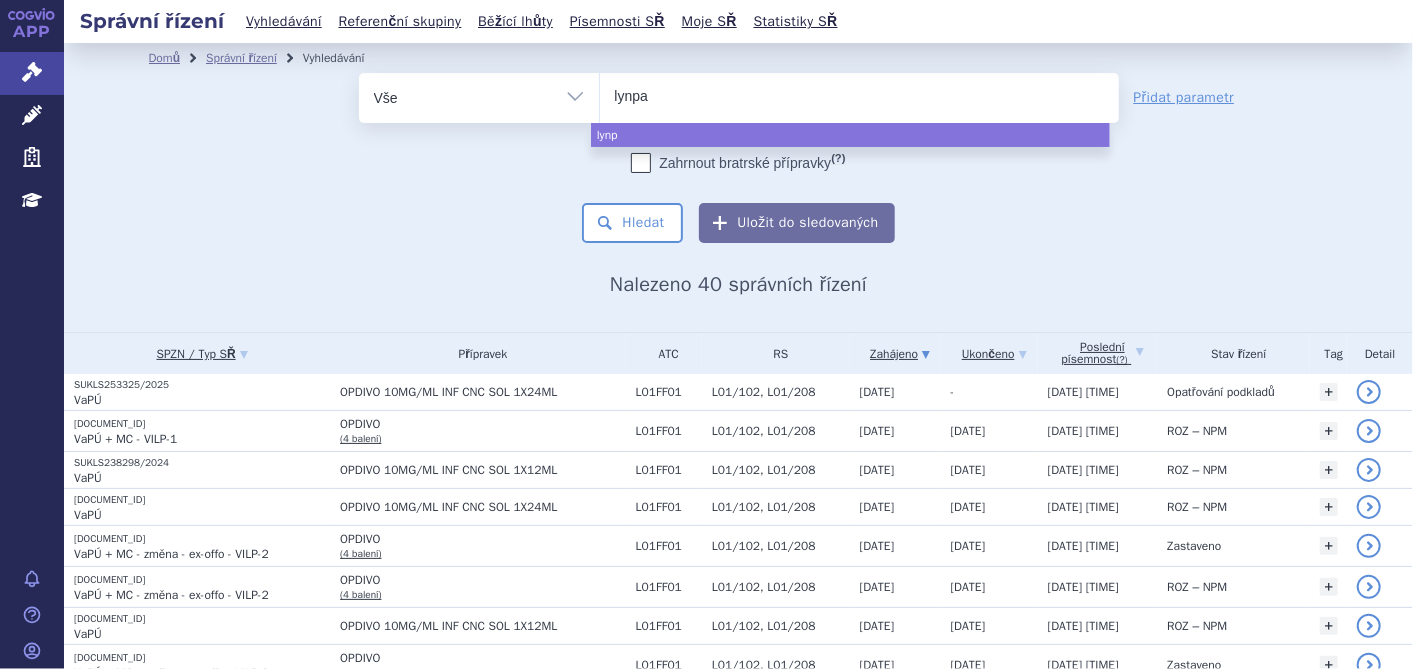type on "lynpar" 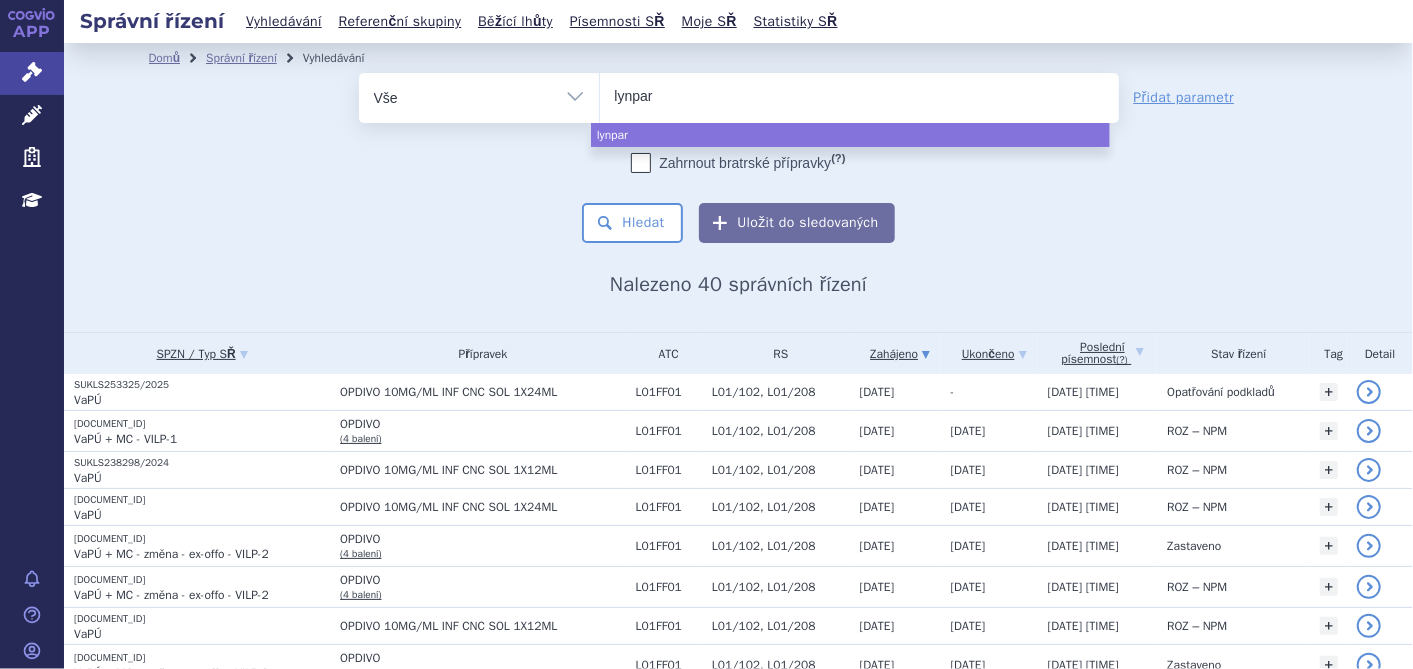 type on "lynparz" 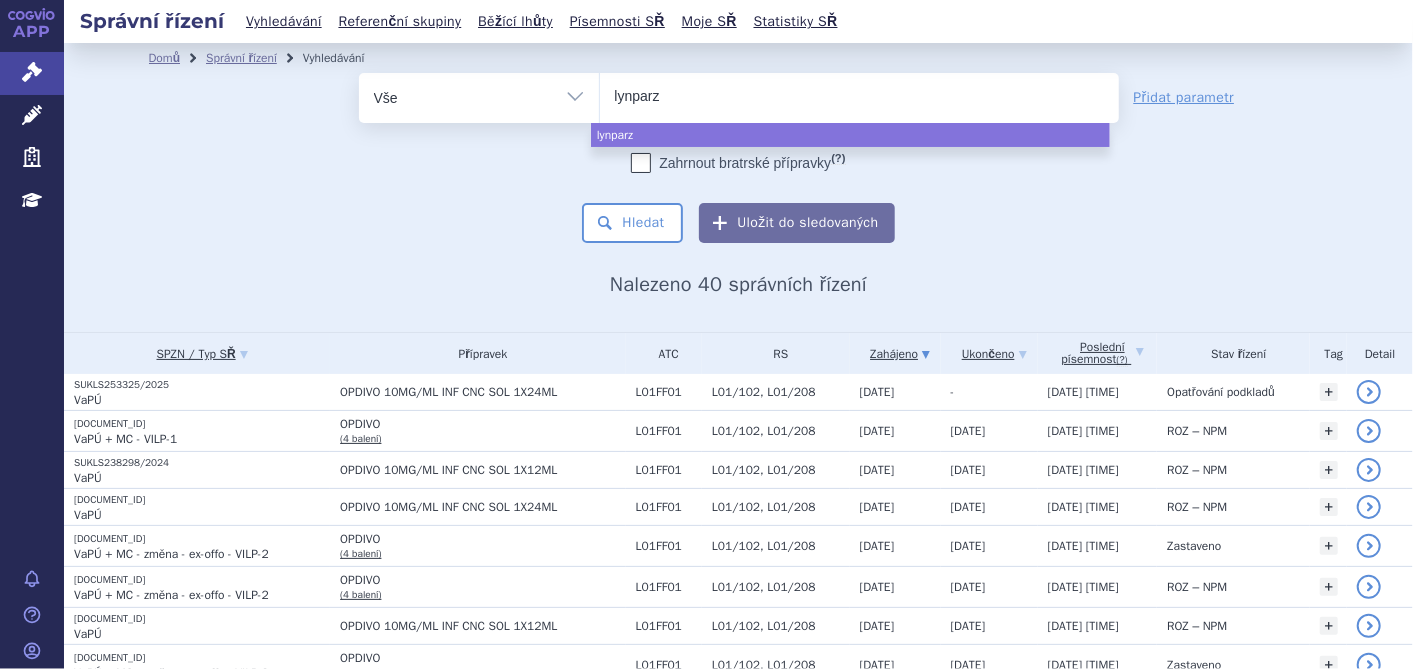 type on "lynparza" 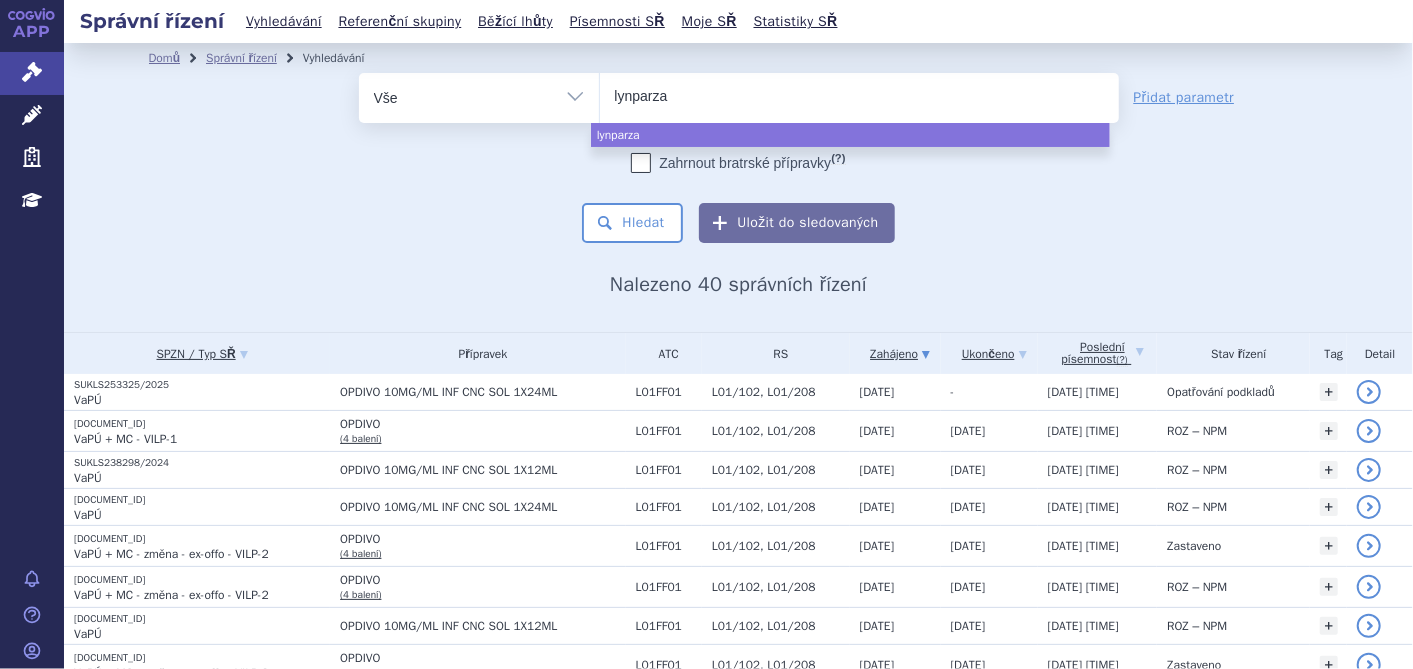 select on "lynparza" 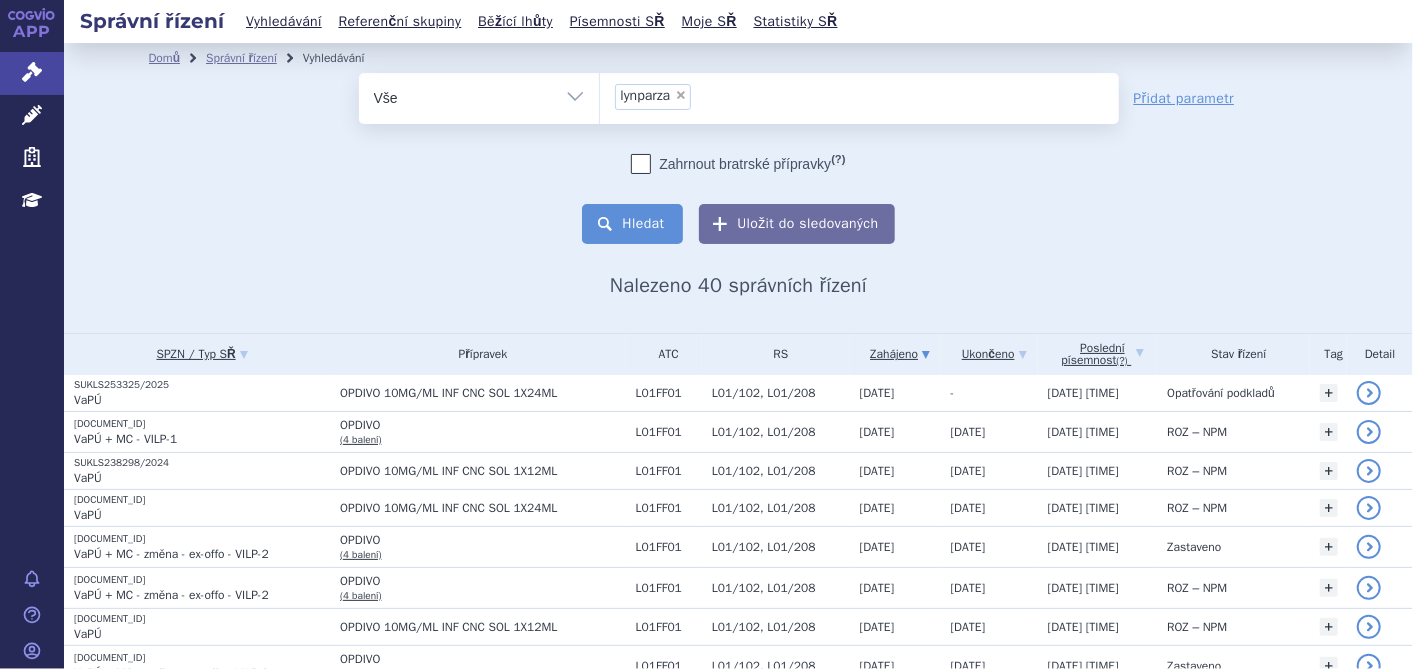 click on "Hledat" at bounding box center [632, 224] 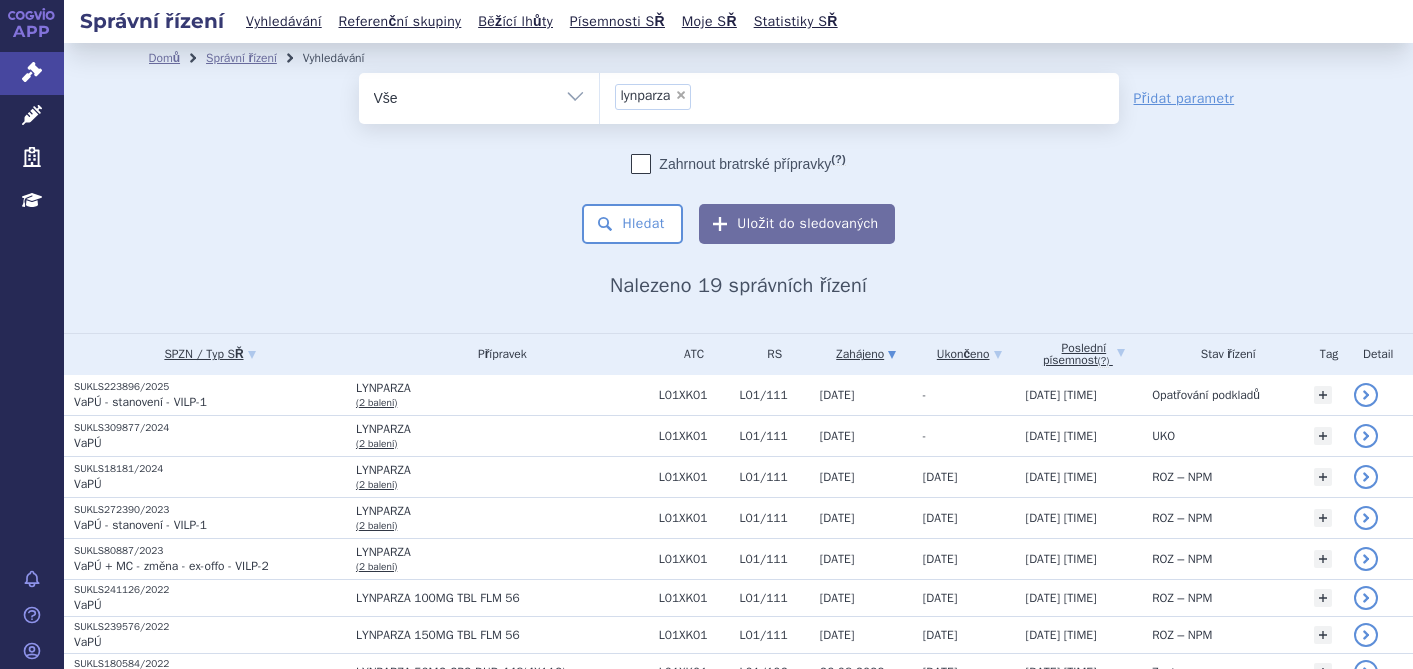 scroll, scrollTop: 0, scrollLeft: 0, axis: both 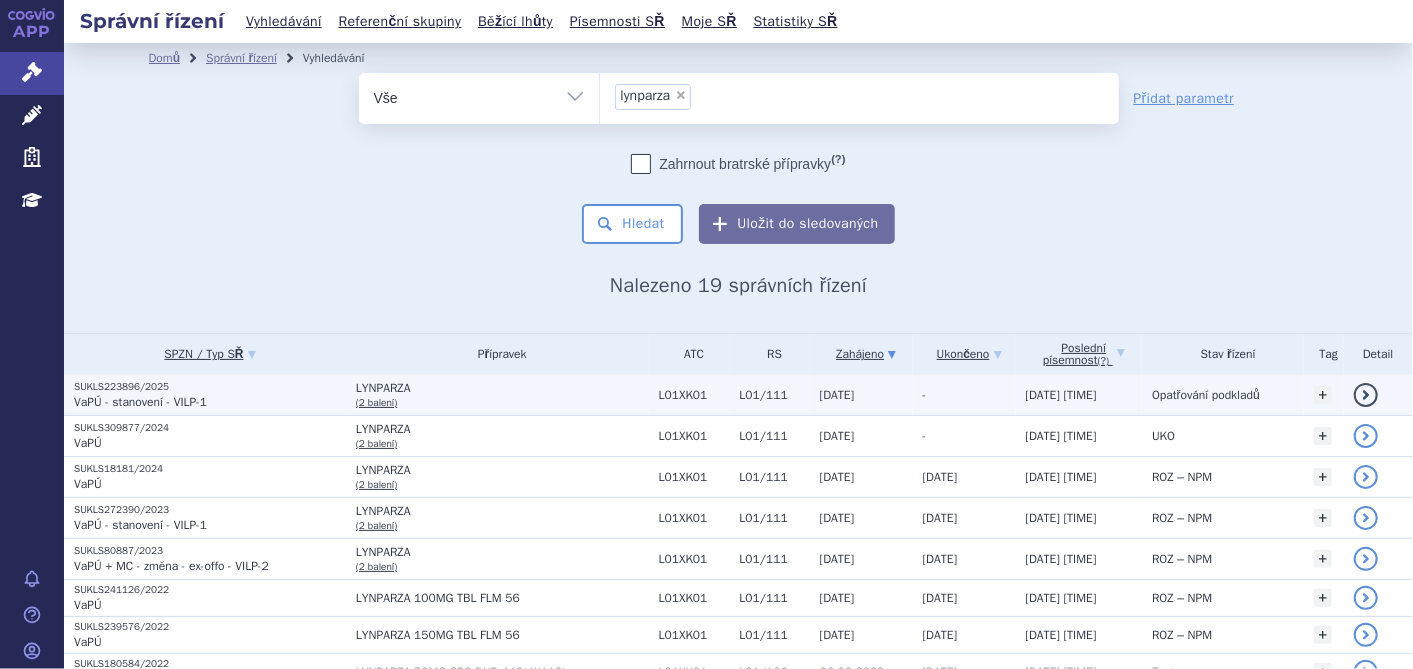 click on "VaPÚ - stanovení - VILP-1" at bounding box center (140, 402) 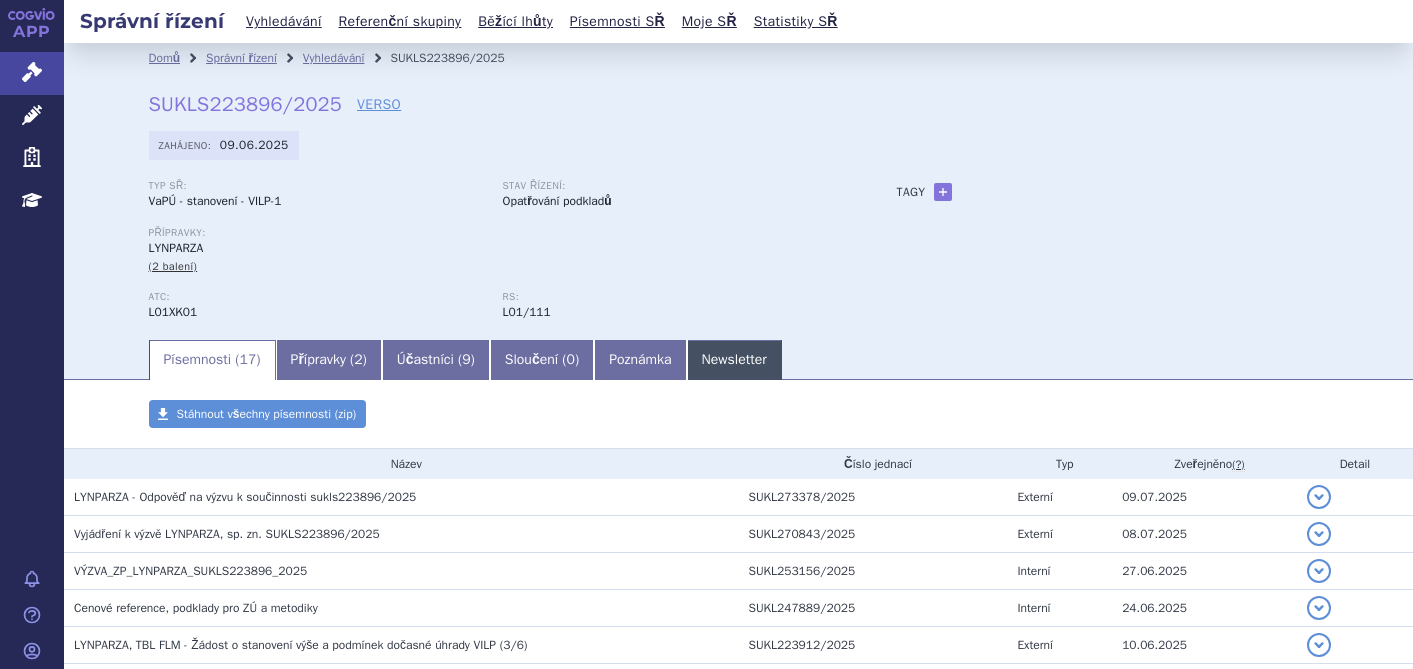 scroll, scrollTop: 0, scrollLeft: 0, axis: both 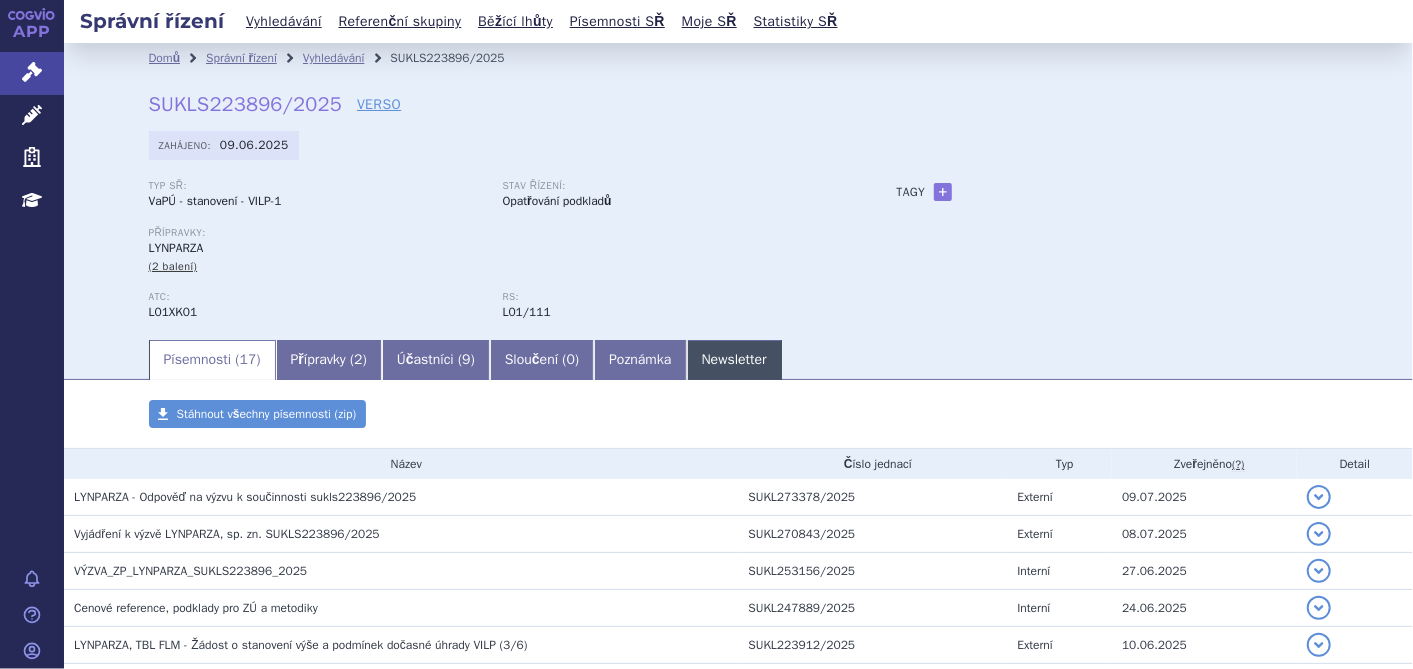 click on "Newsletter" at bounding box center [734, 360] 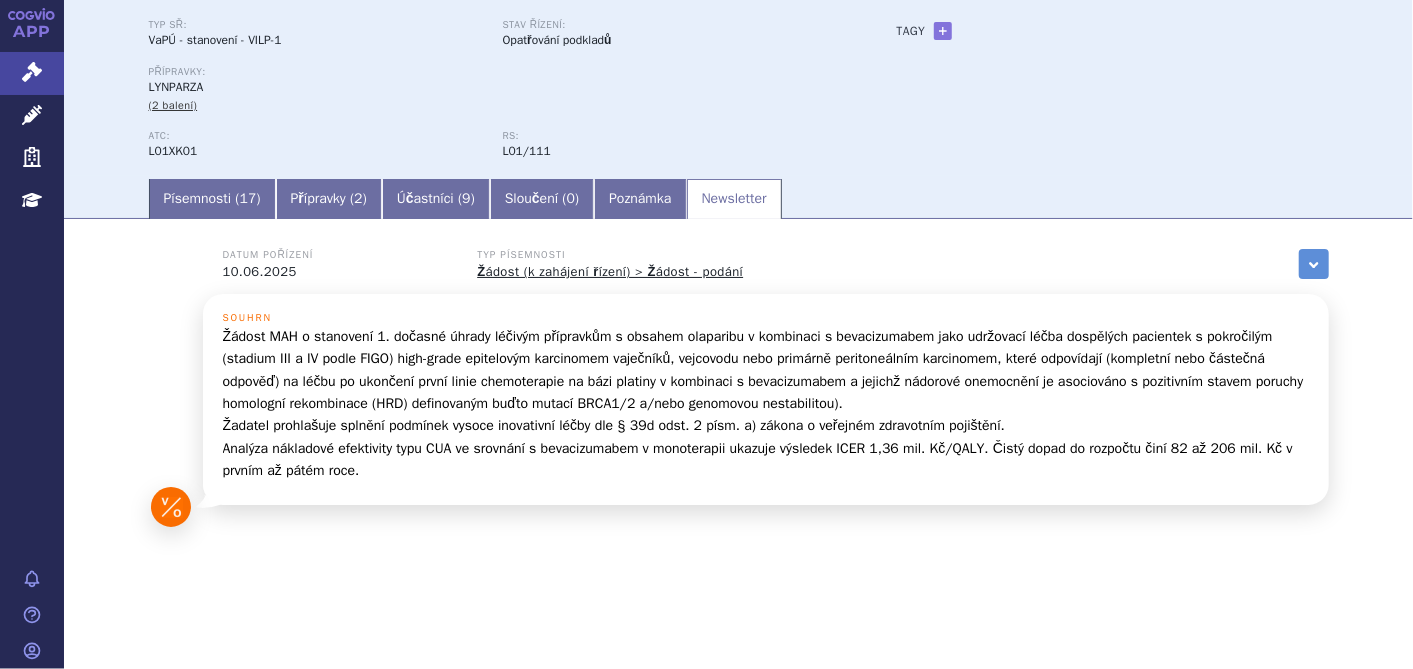 scroll, scrollTop: 170, scrollLeft: 0, axis: vertical 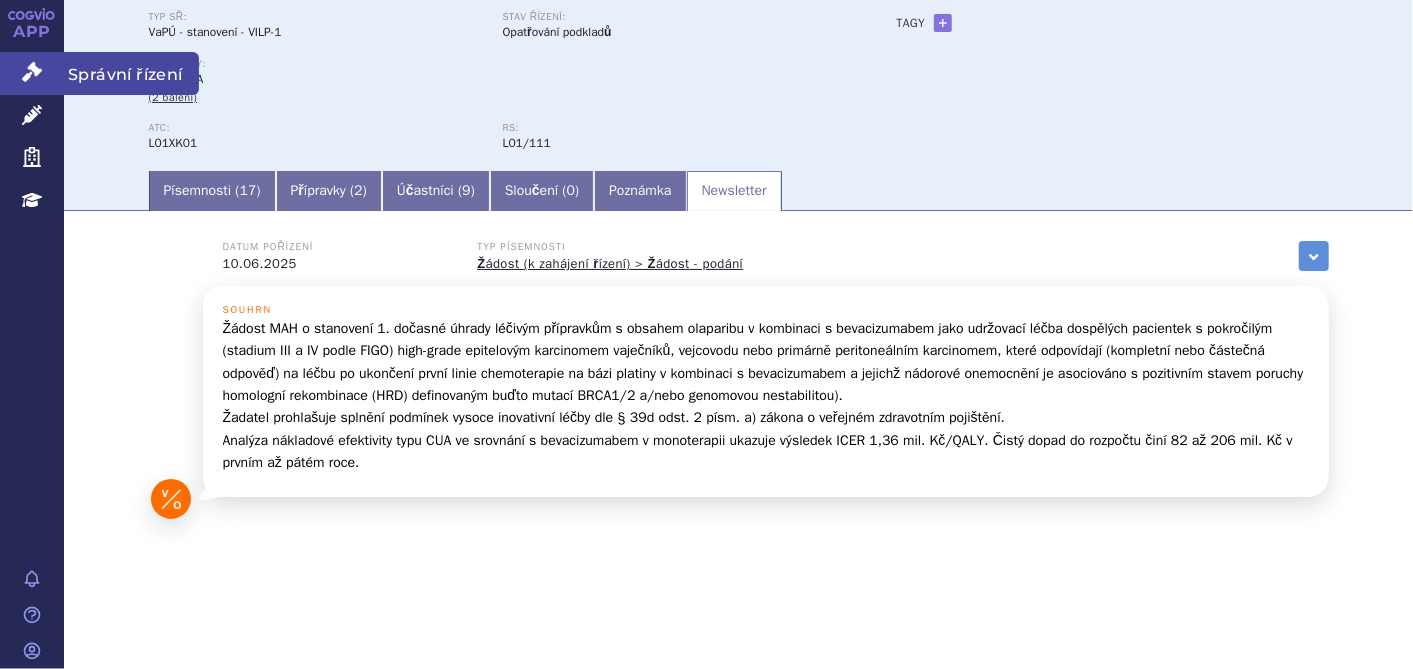 click on "Správní řízení" at bounding box center (32, 73) 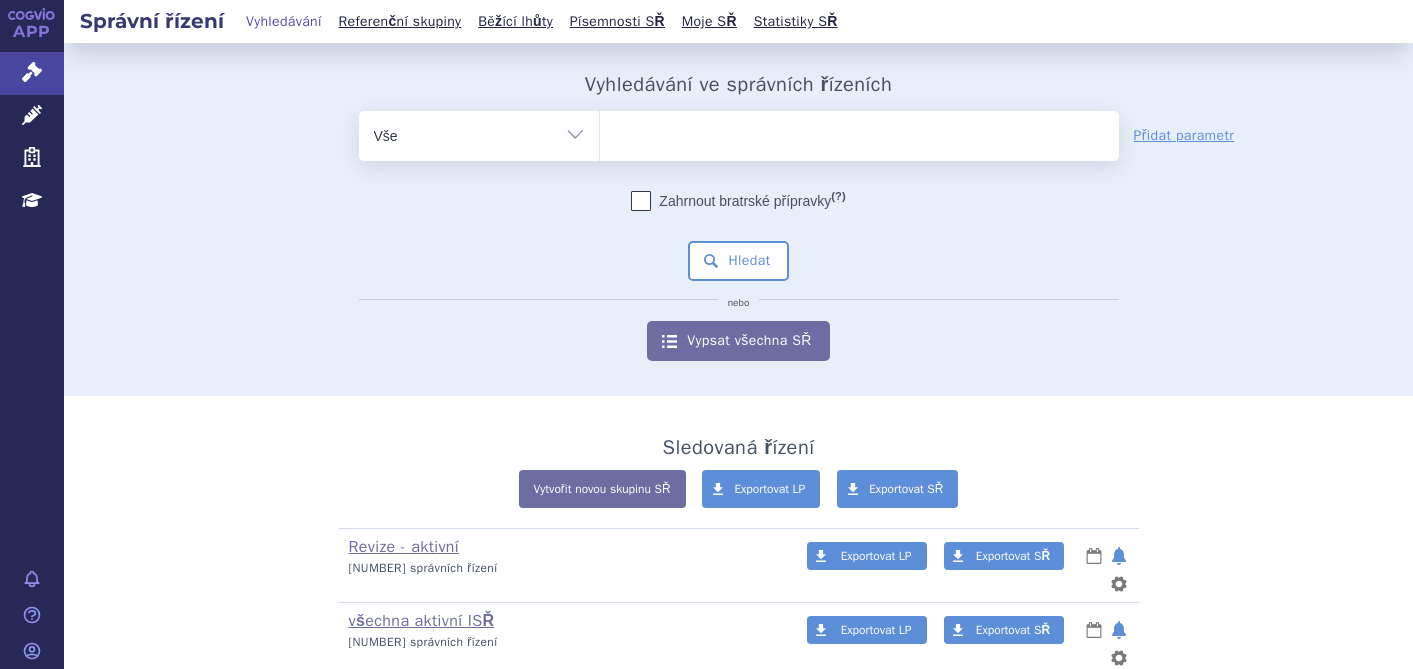scroll, scrollTop: 0, scrollLeft: 0, axis: both 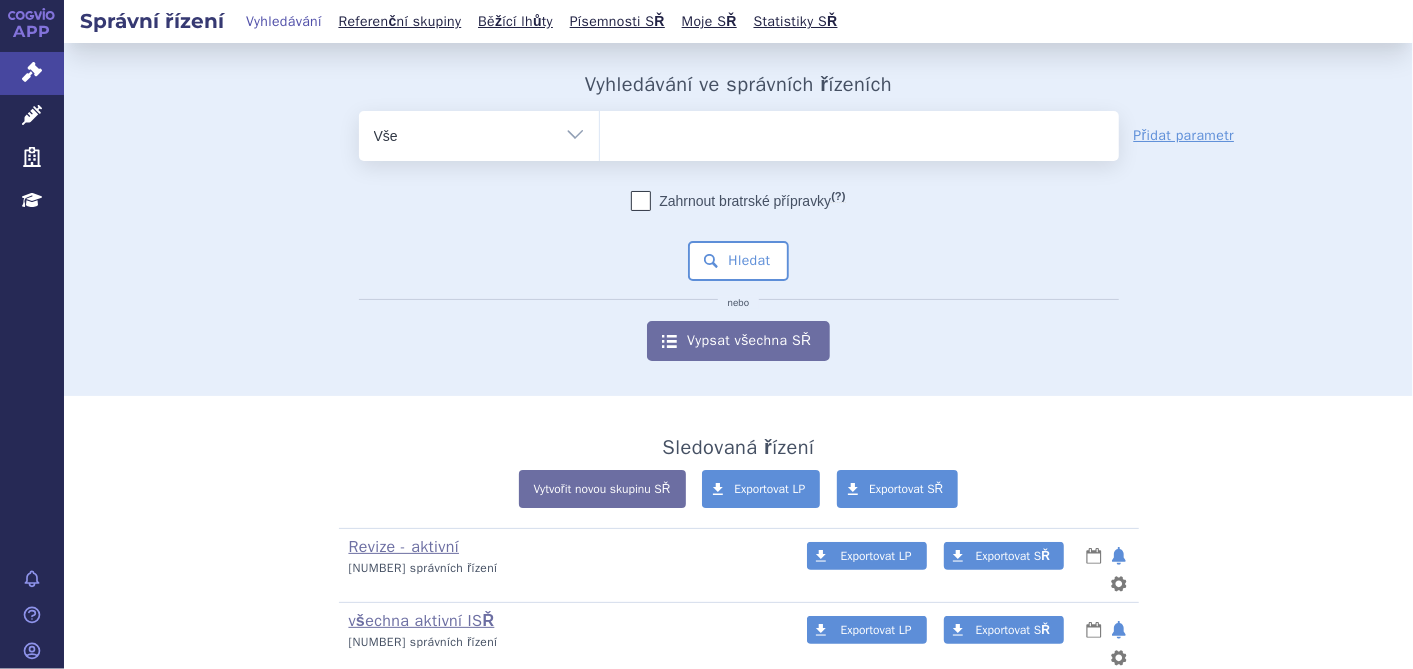 click at bounding box center [859, 132] 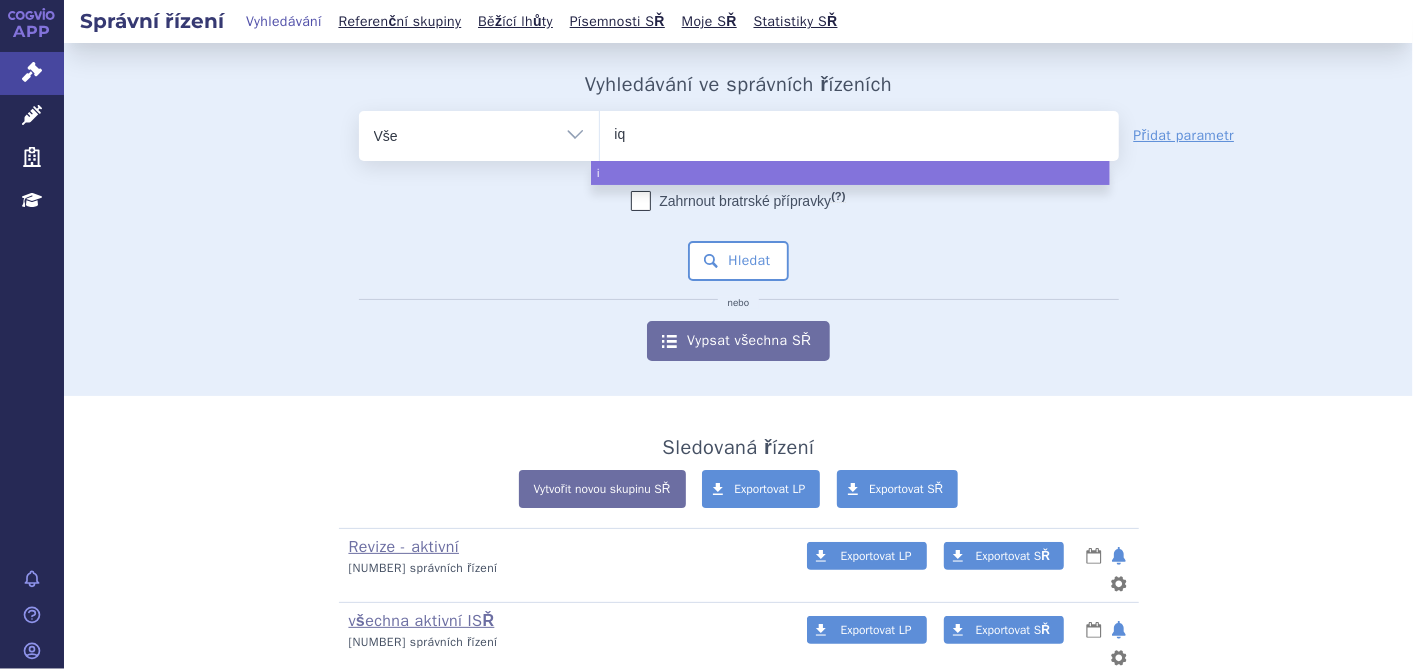 type on "iqi" 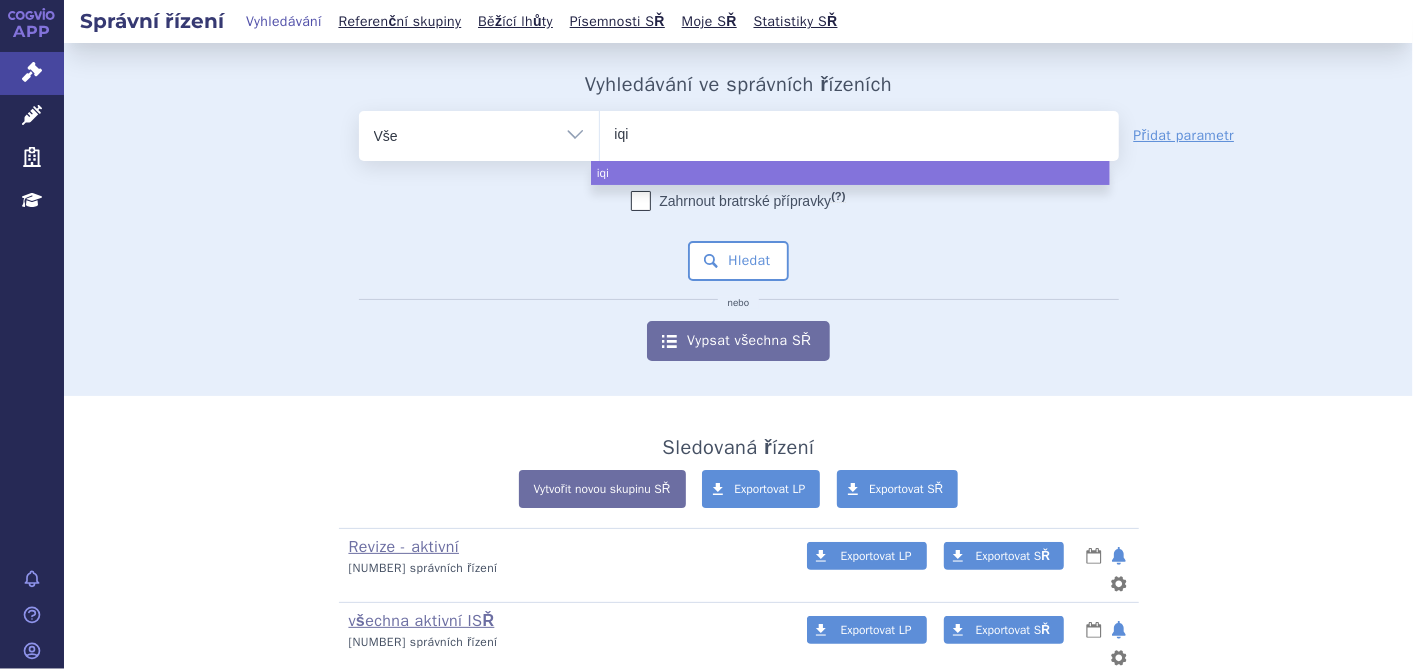type on "iqir" 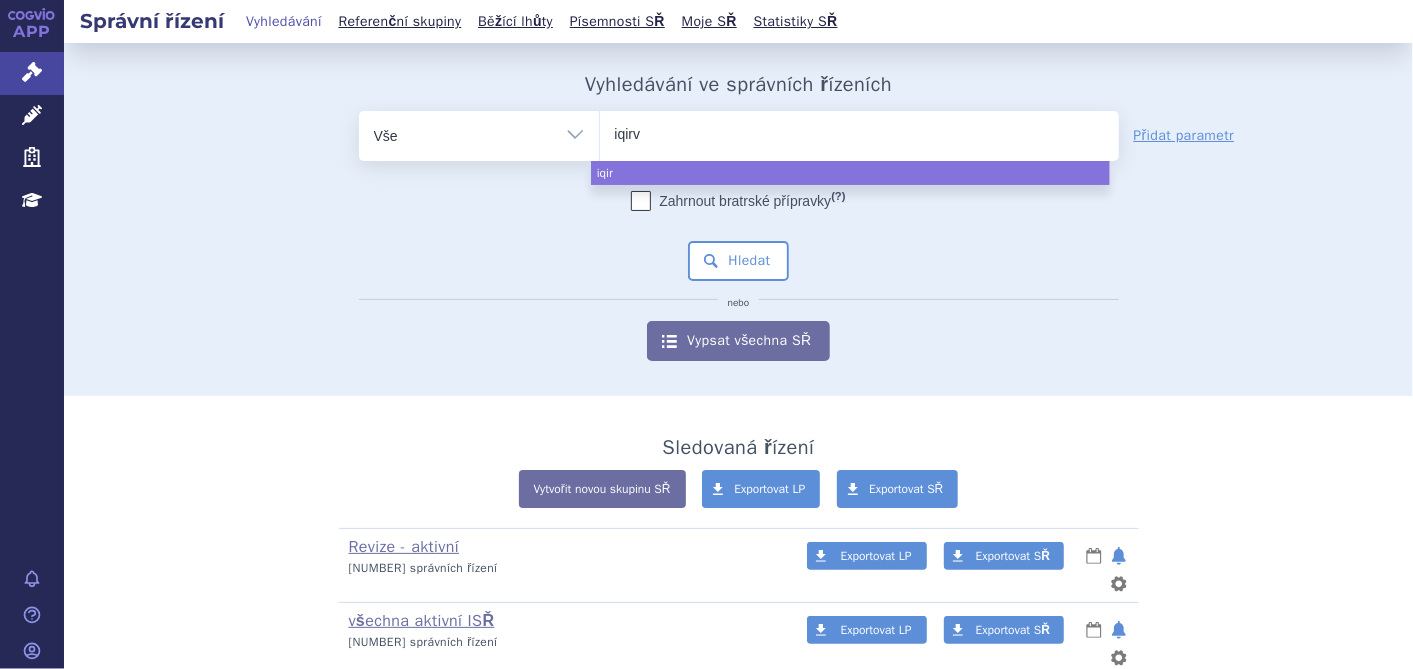 type on "iqirvo" 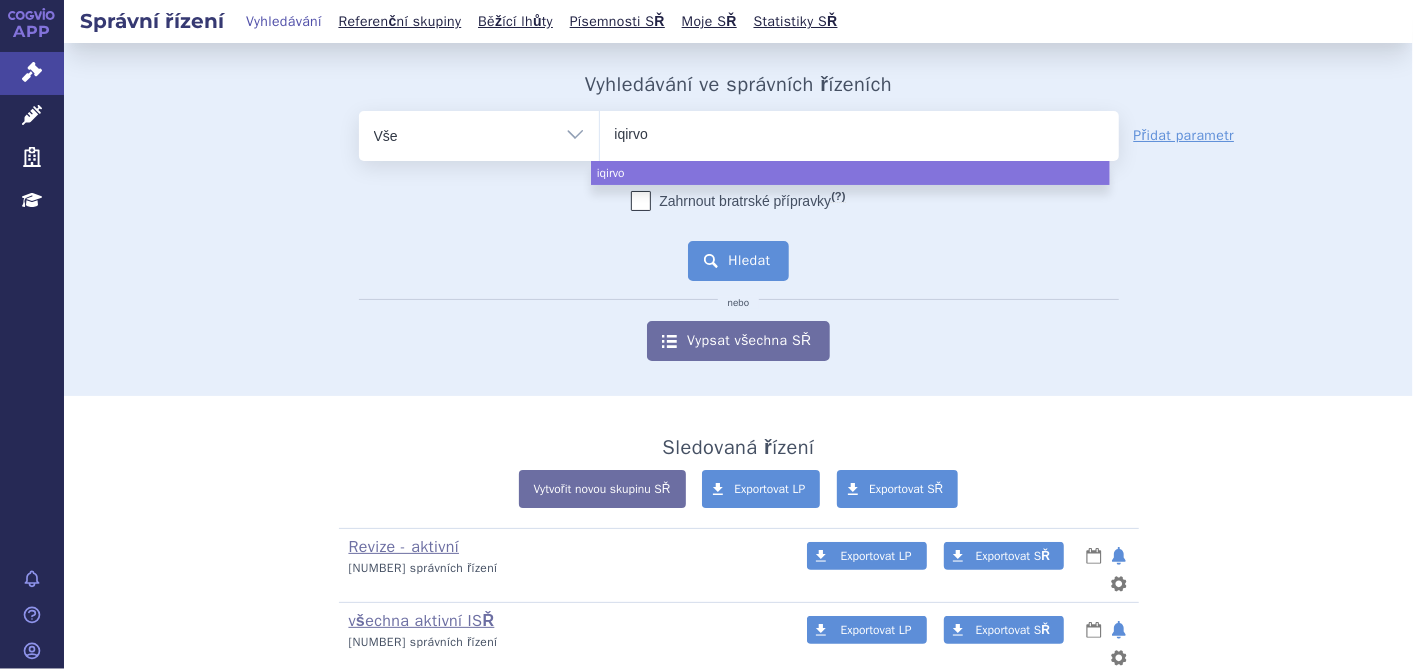 select on "iqirvo" 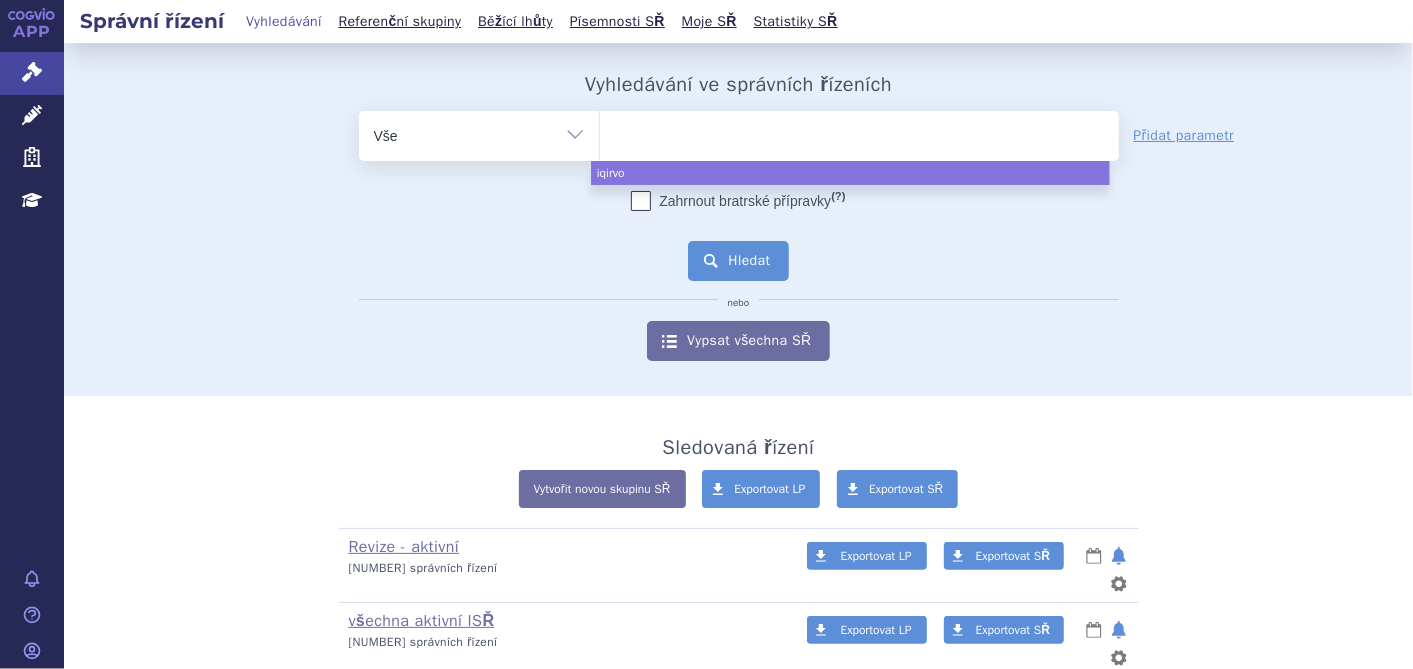 click on "Hledat" at bounding box center (738, 261) 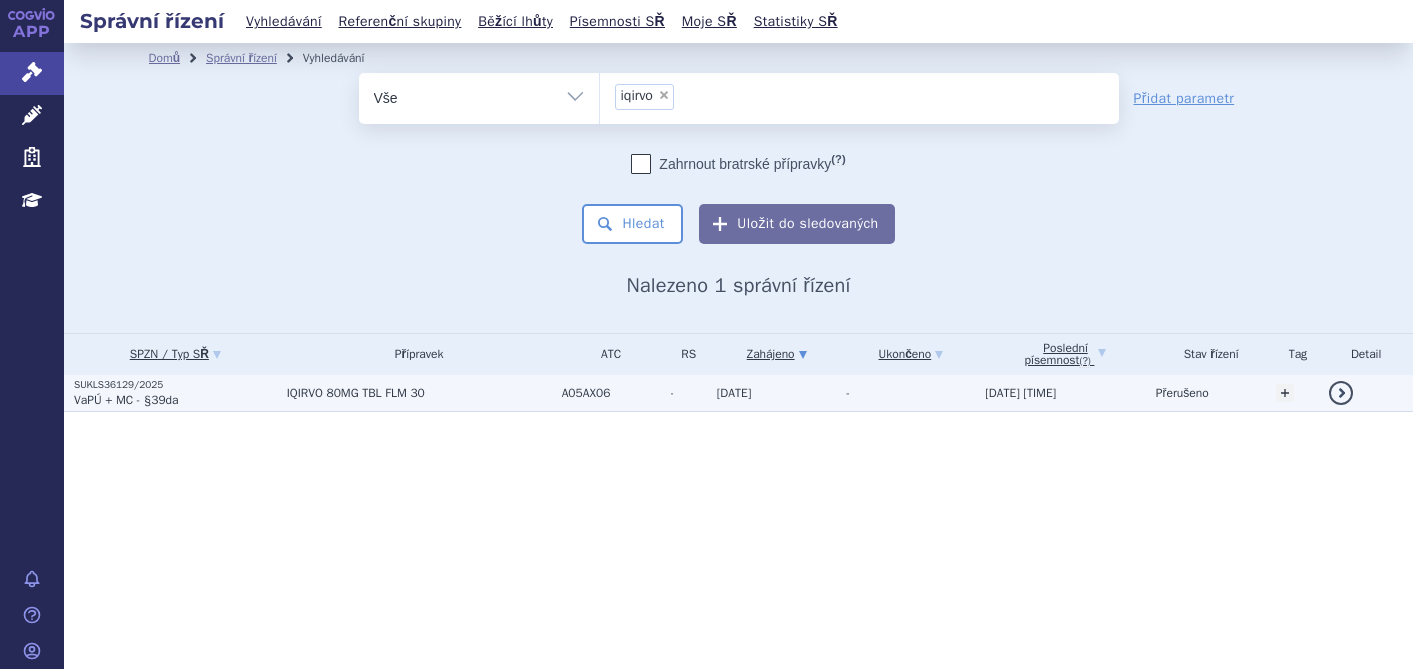 scroll, scrollTop: 0, scrollLeft: 0, axis: both 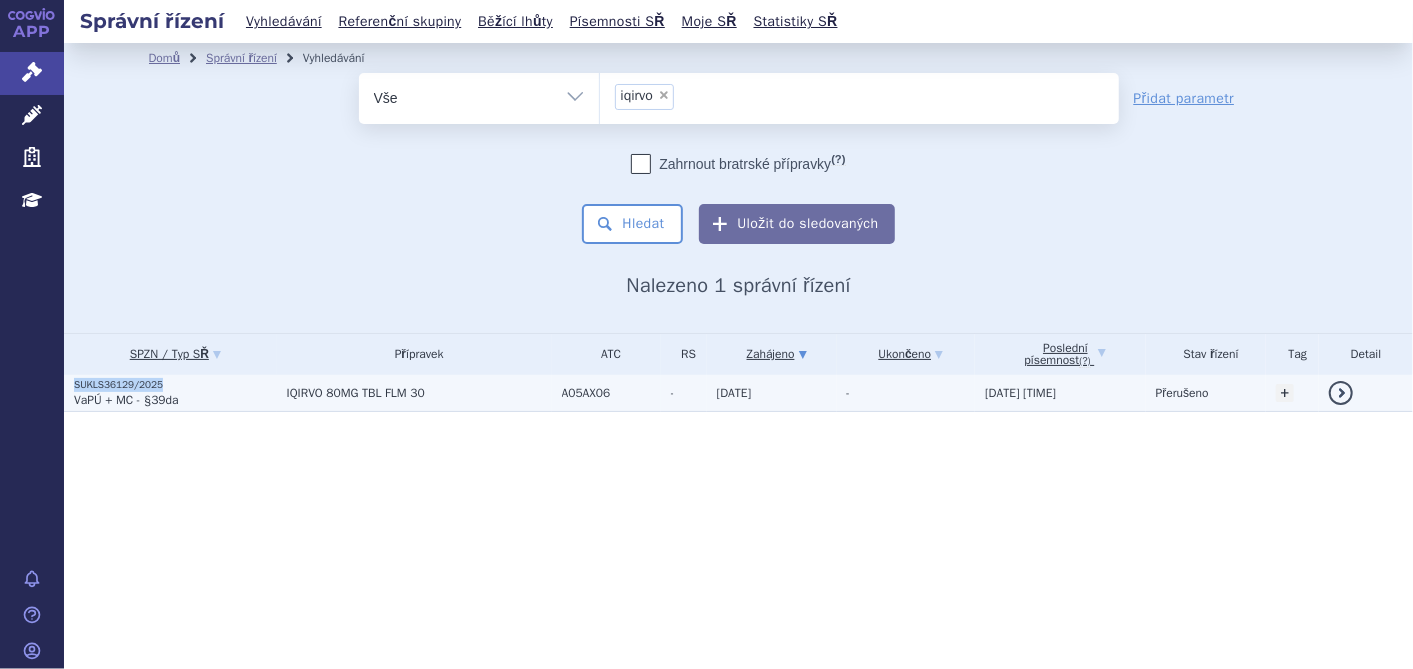 drag, startPoint x: 162, startPoint y: 384, endPoint x: 74, endPoint y: 386, distance: 88.02273 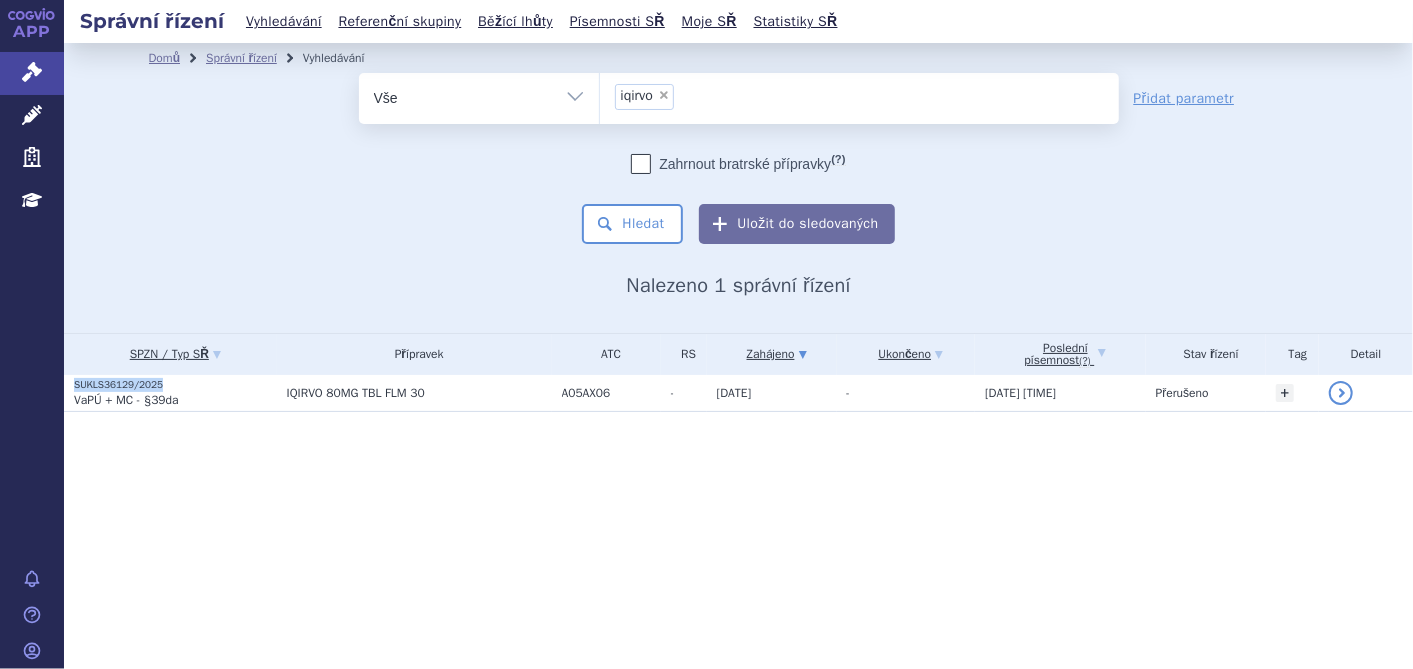 copy on "SUKLS36129/2025" 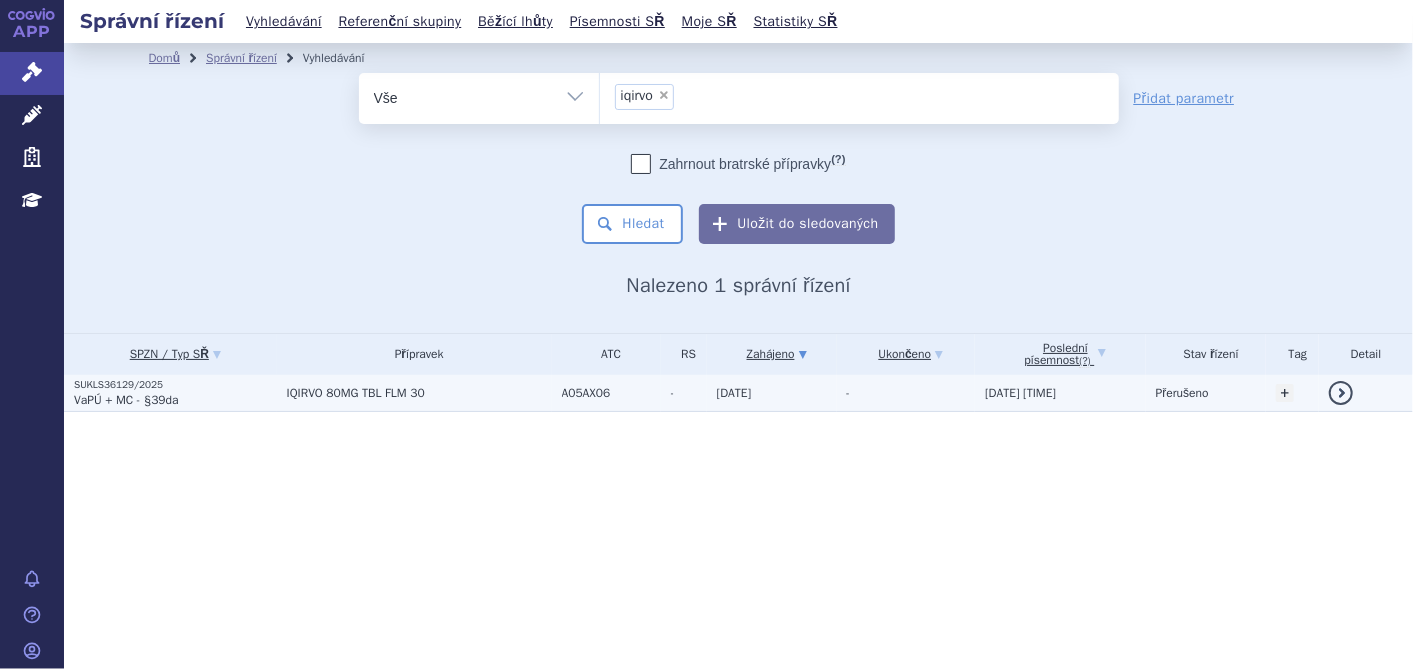 click on "VaPÚ + MC - §39da" at bounding box center (126, 400) 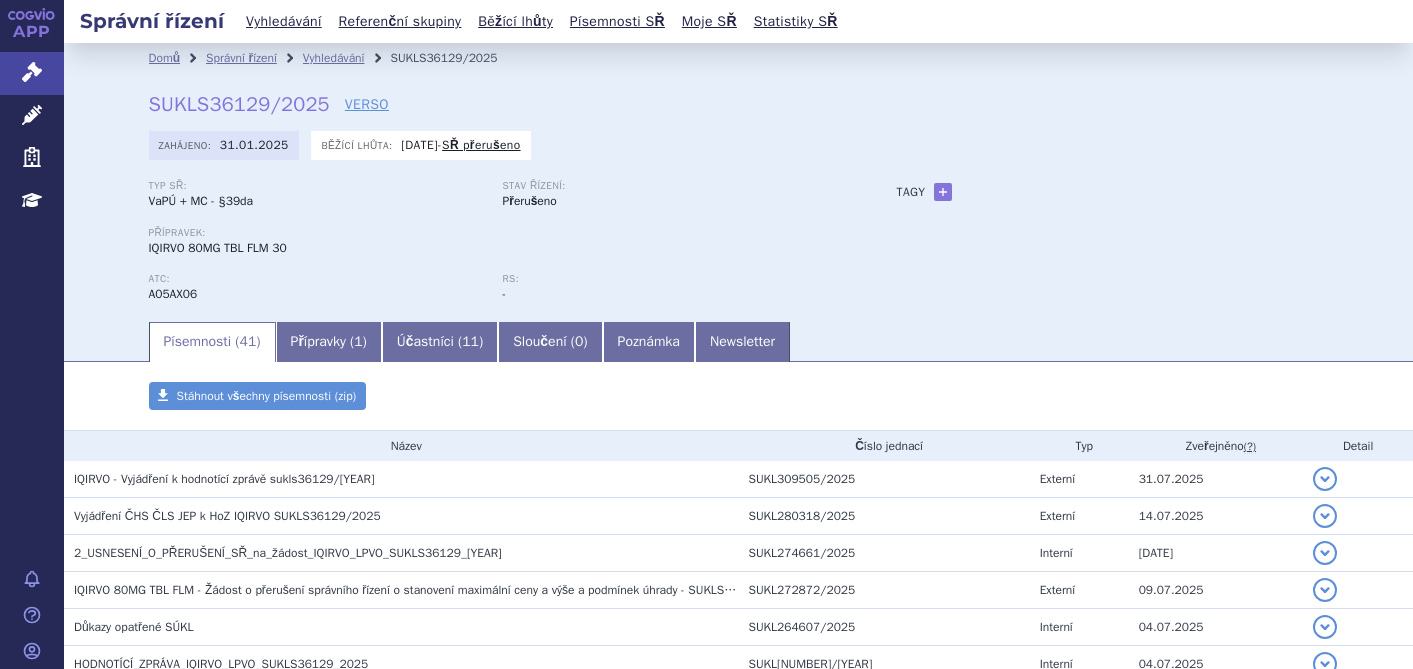scroll, scrollTop: 0, scrollLeft: 0, axis: both 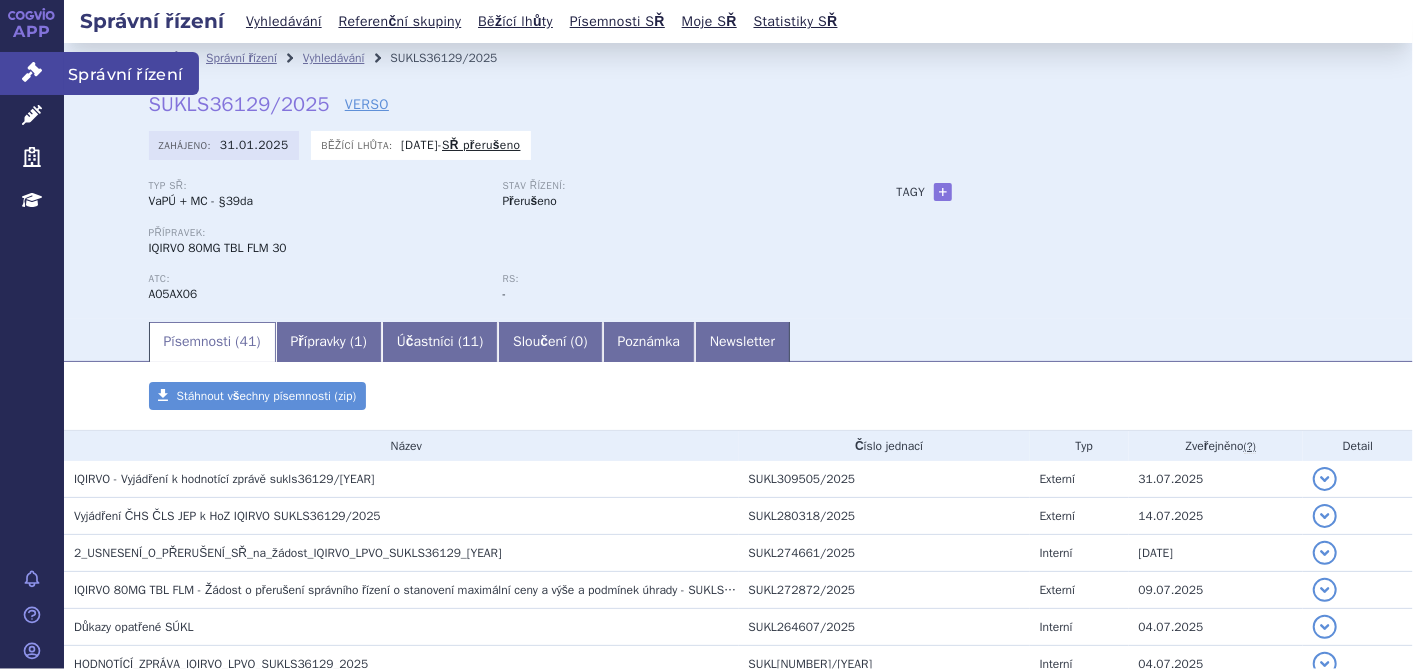 click 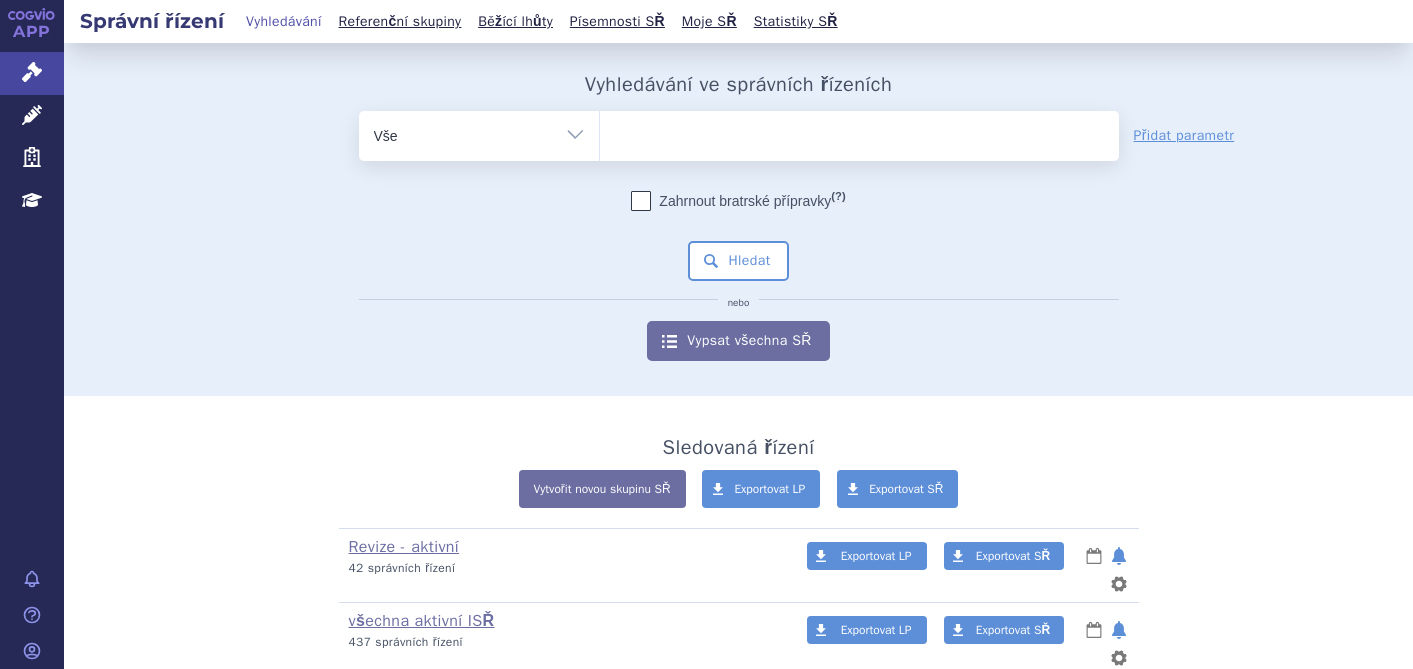 scroll, scrollTop: 0, scrollLeft: 0, axis: both 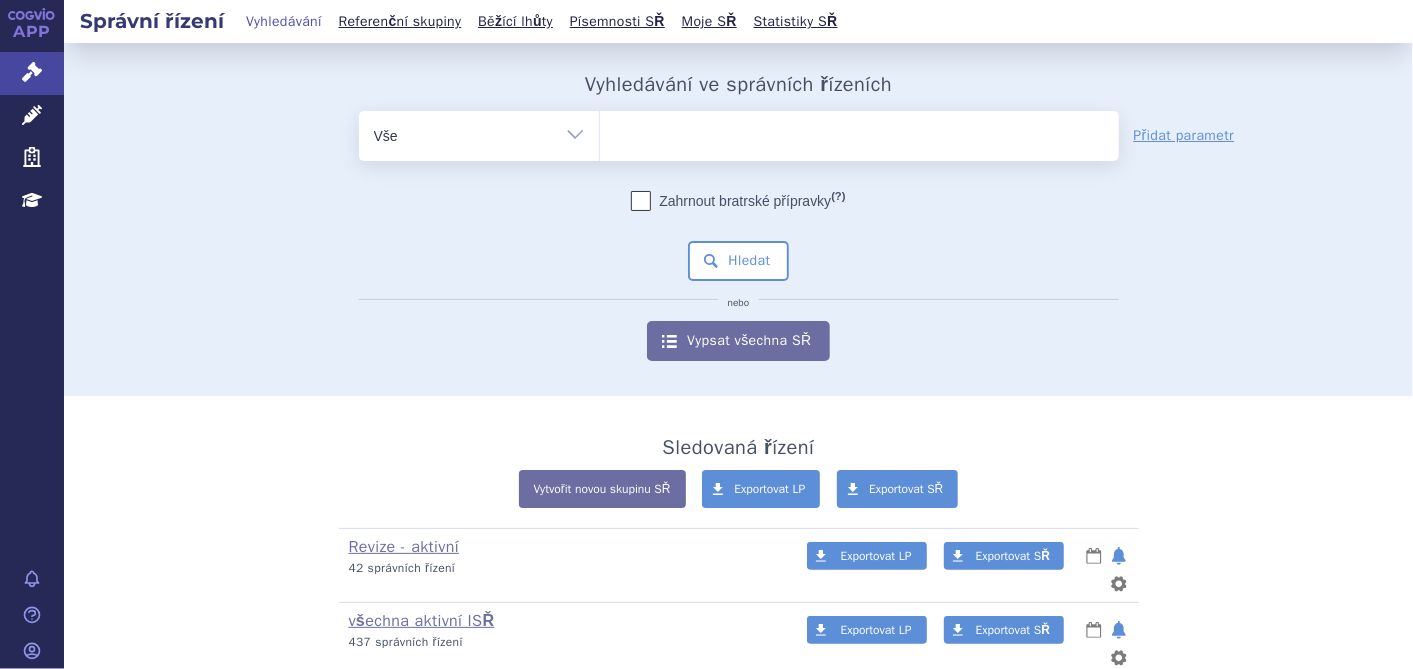click at bounding box center [859, 132] 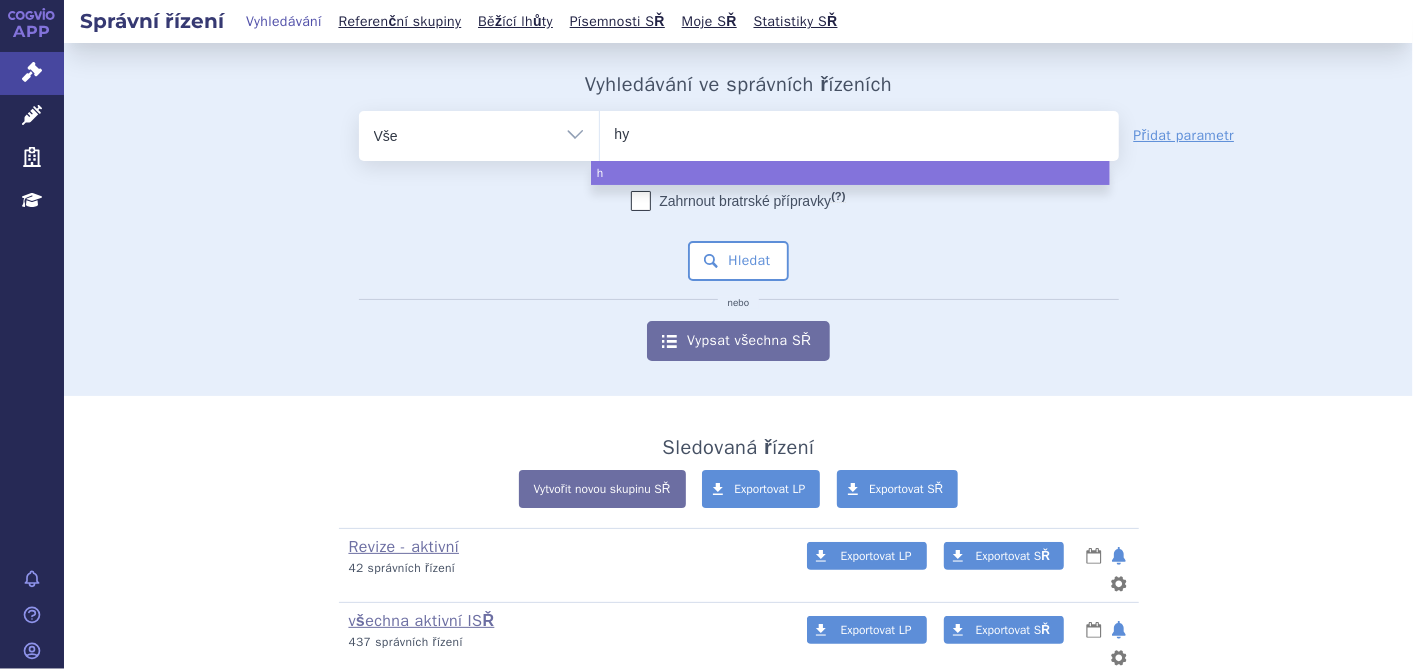 type on "hym" 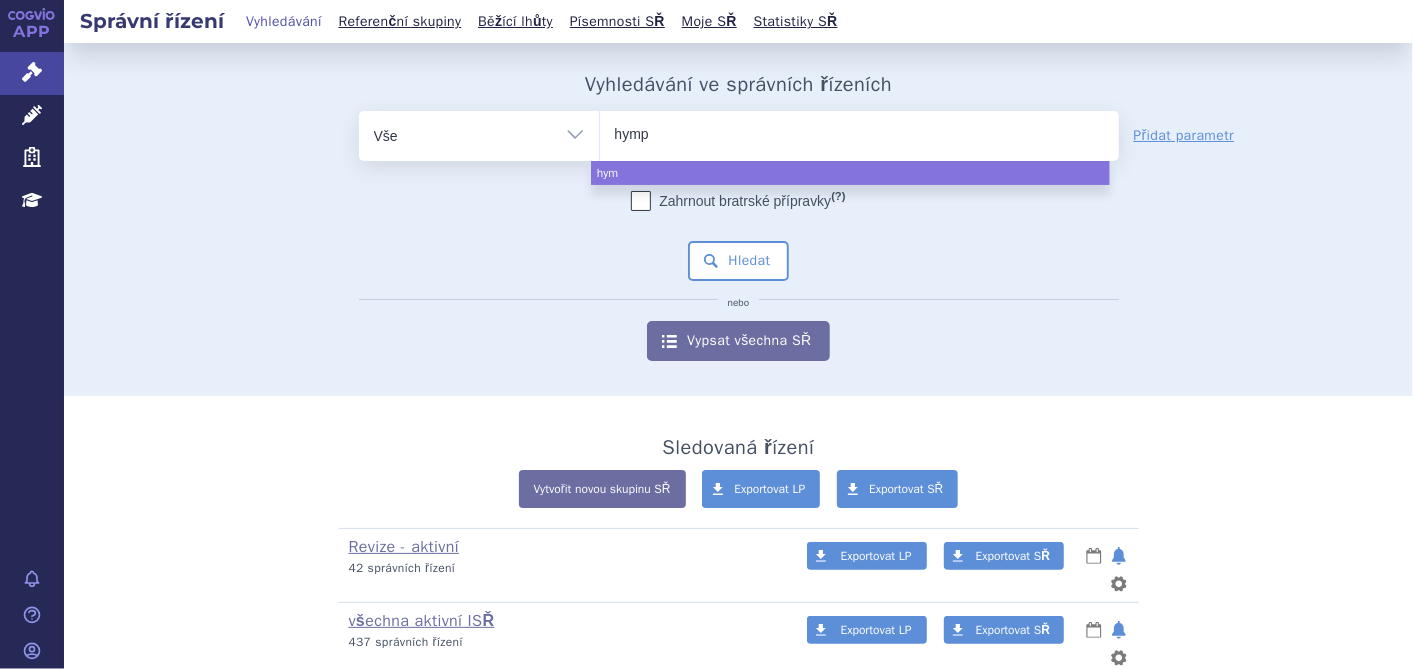 type on "hympa" 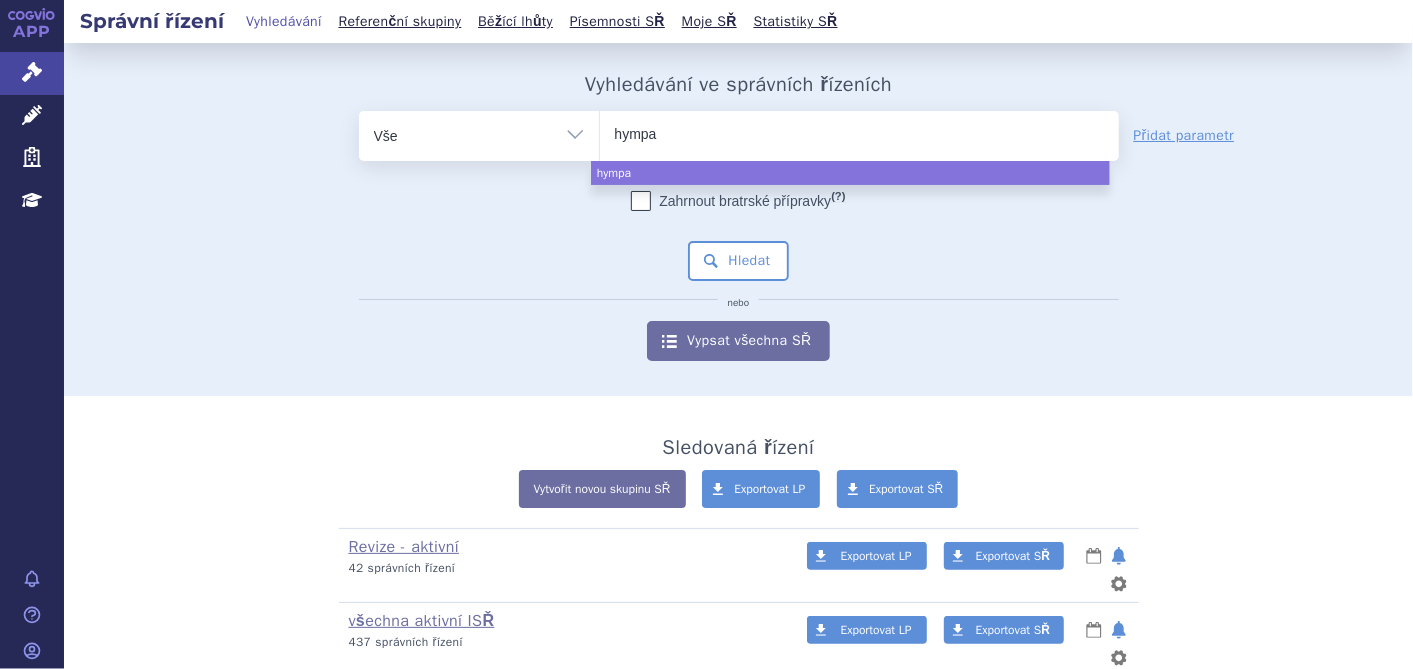 type on "hympav" 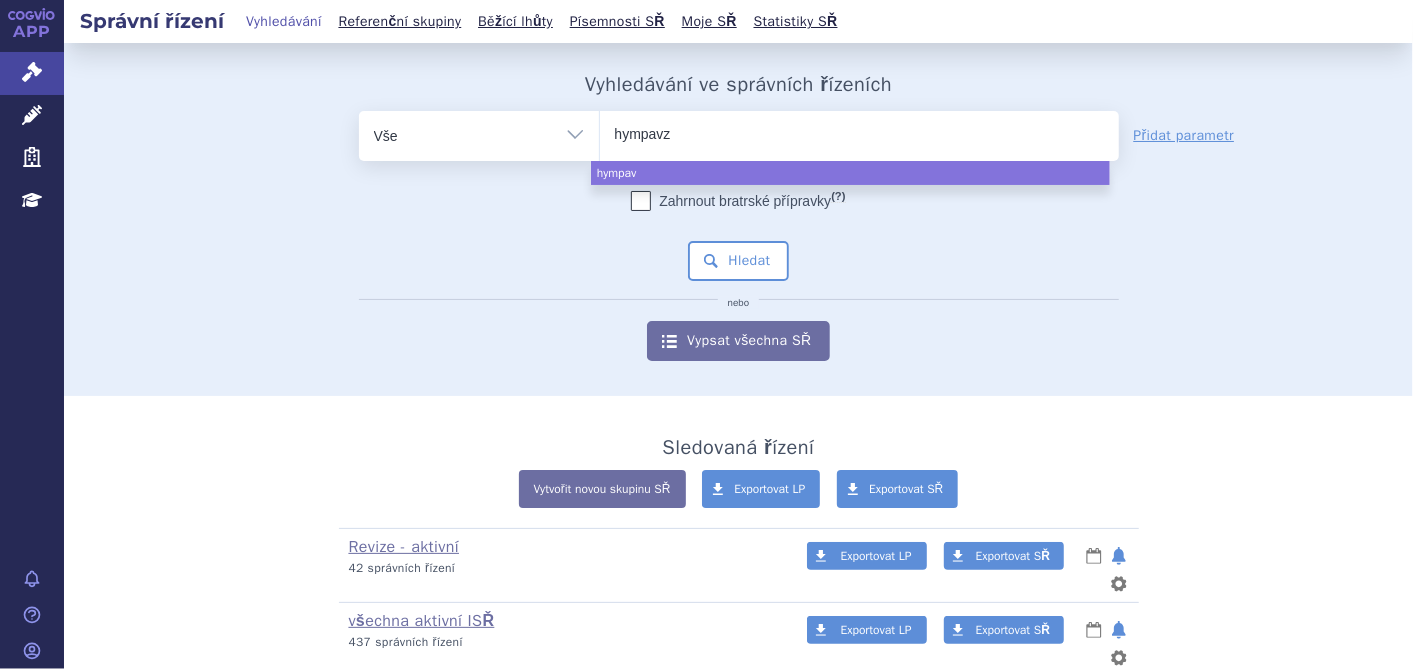 type on "hympavzi" 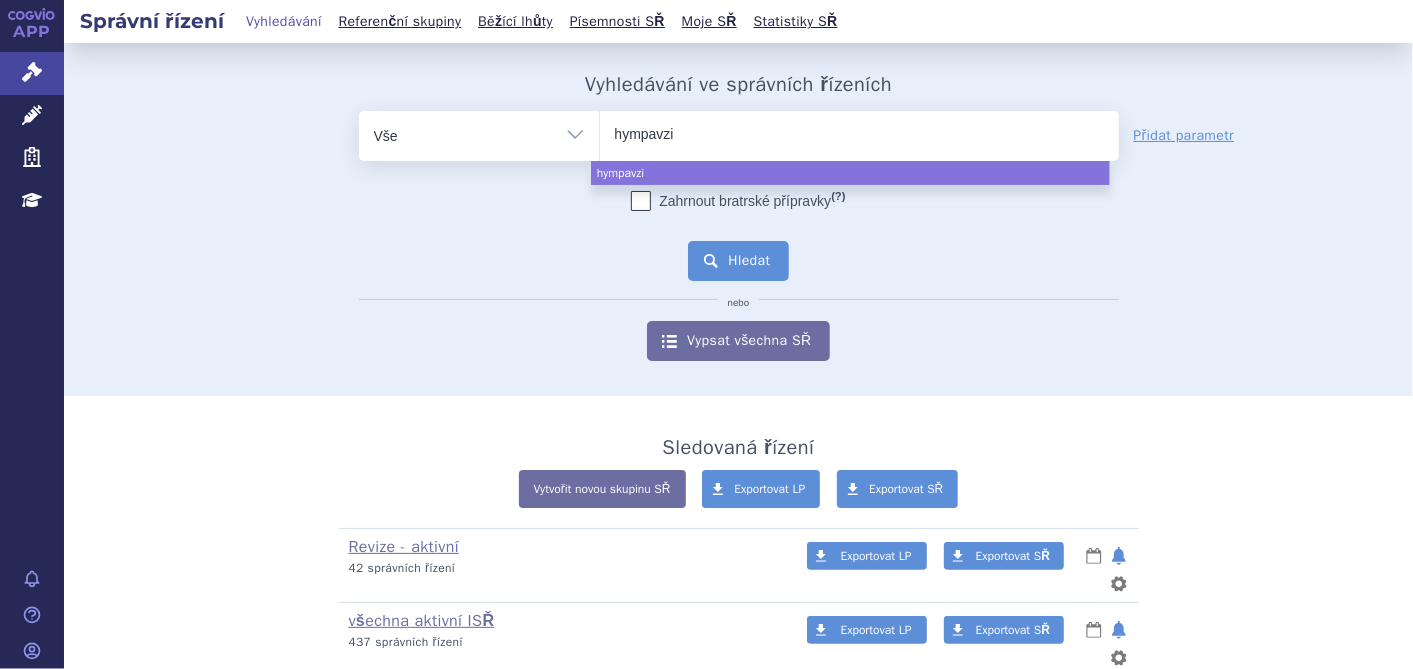 select on "hympavzi" 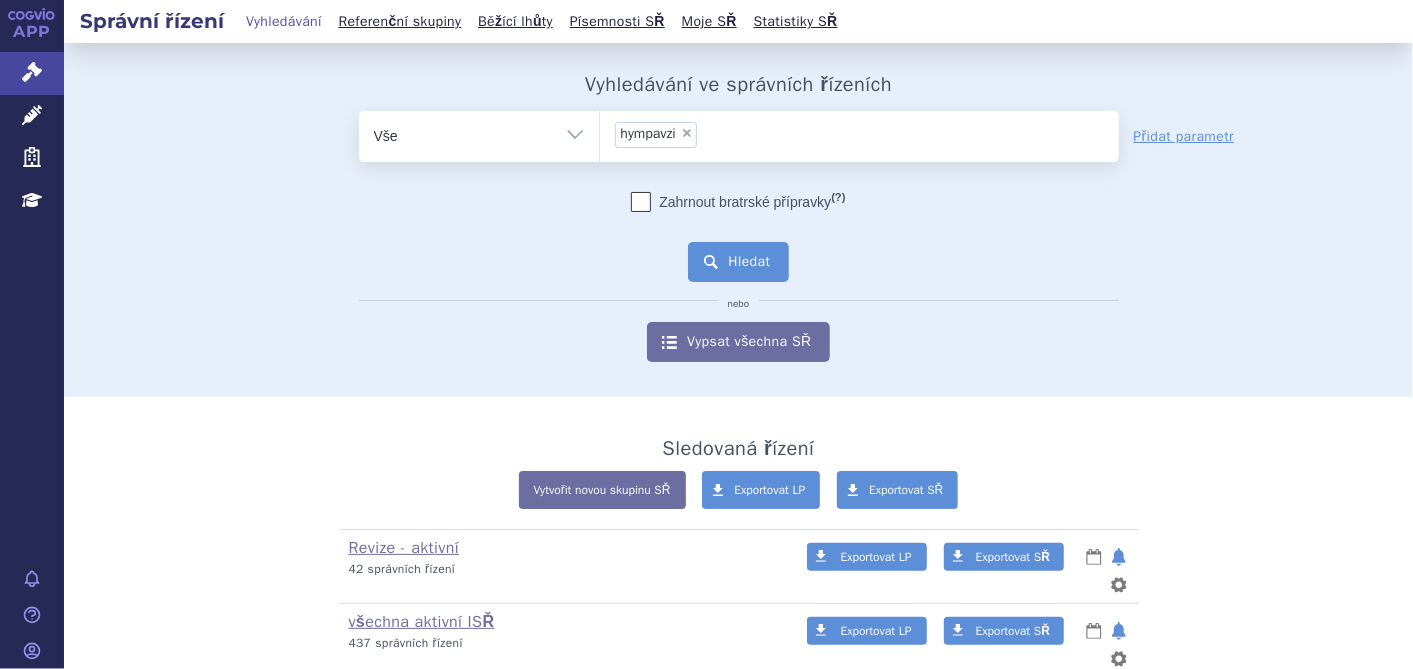 click on "Hledat" at bounding box center [738, 262] 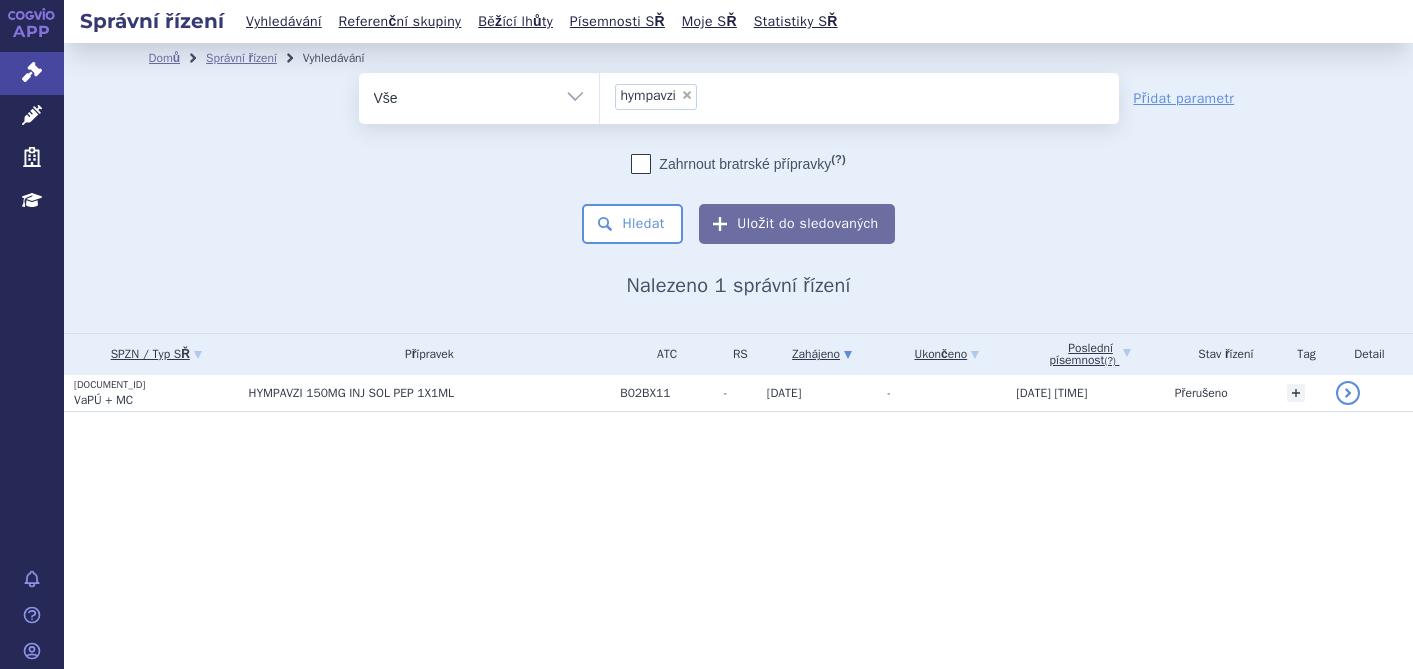 scroll, scrollTop: 0, scrollLeft: 0, axis: both 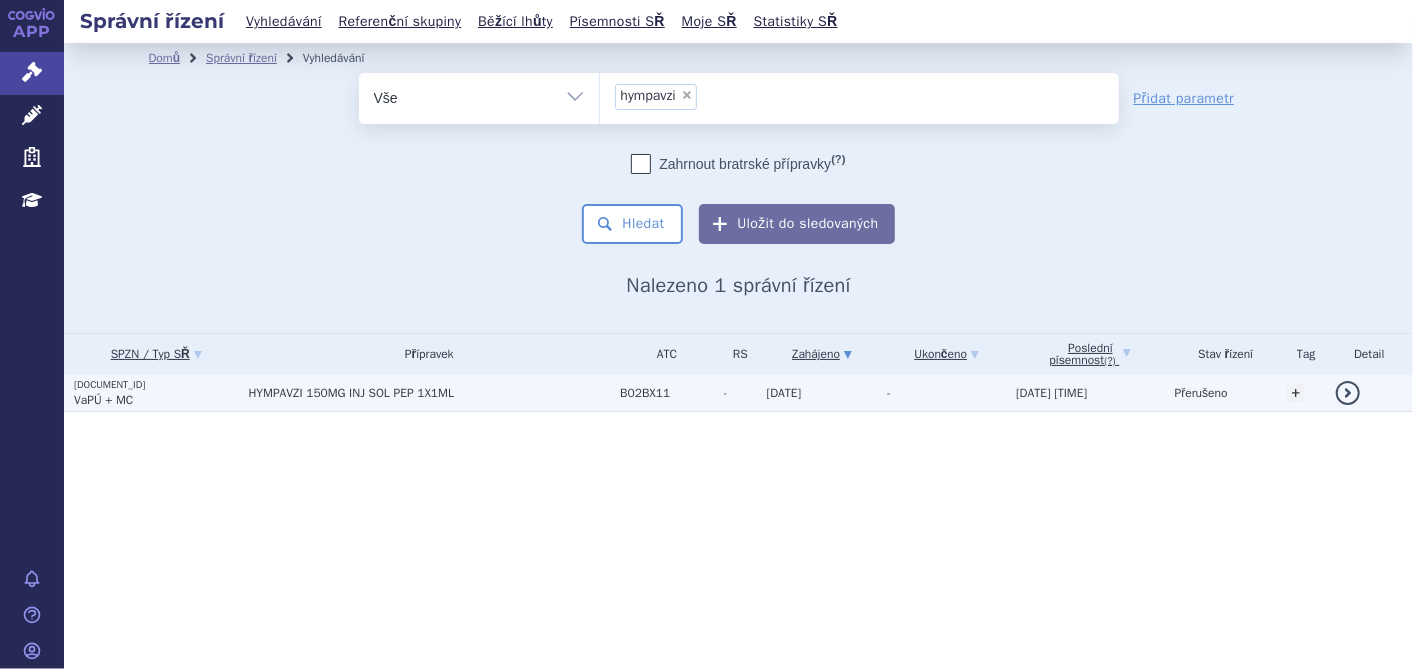 drag, startPoint x: 168, startPoint y: 388, endPoint x: 75, endPoint y: 383, distance: 93.13431 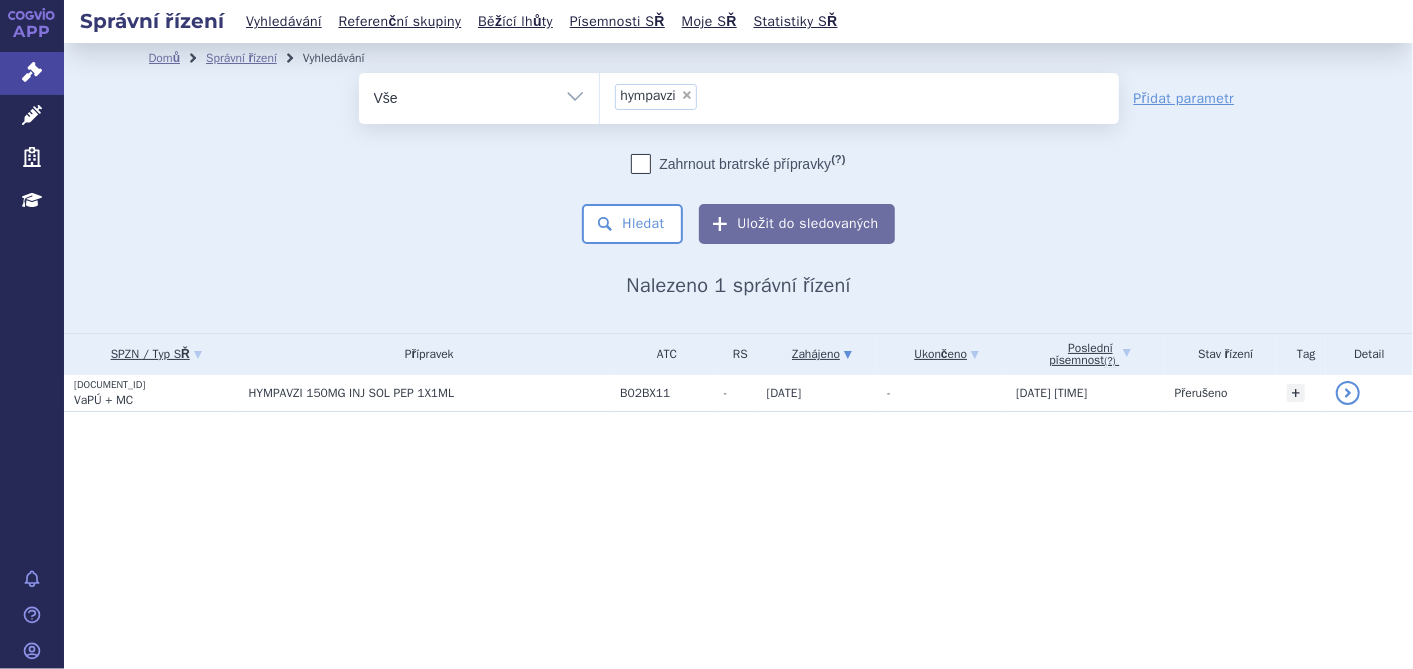 click on "×" at bounding box center (687, 95) 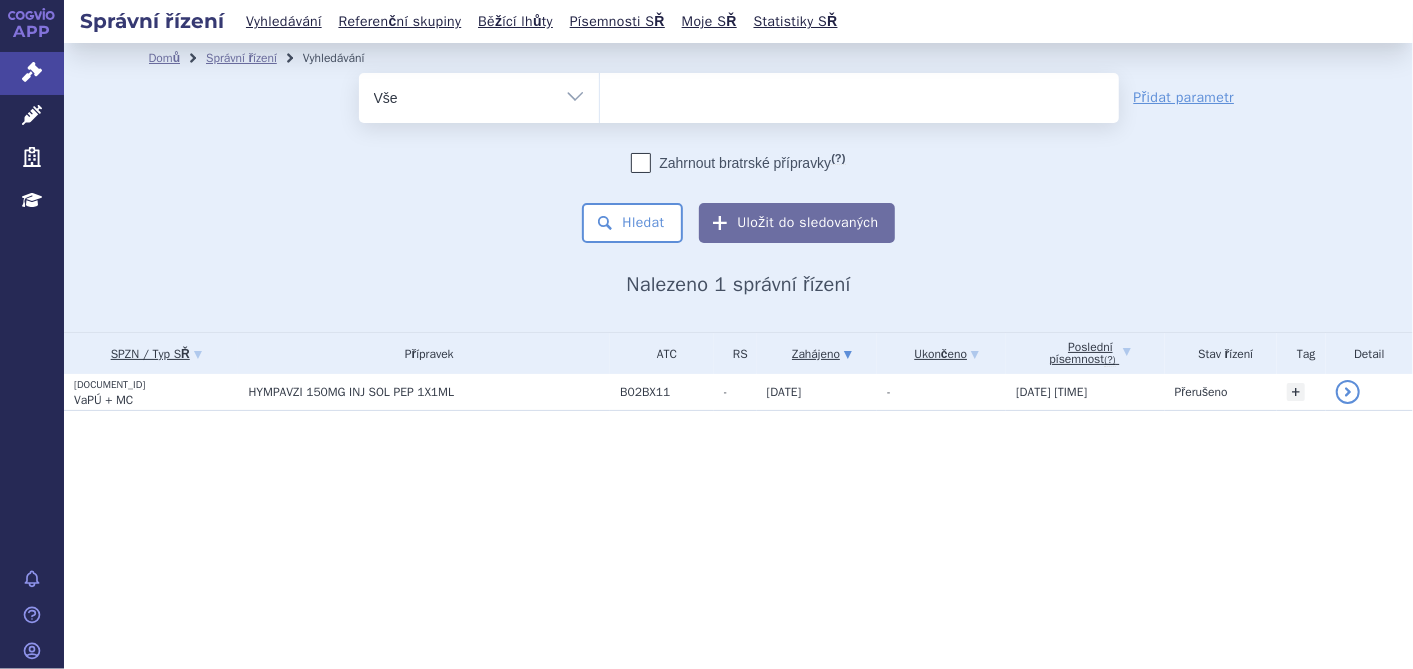 select 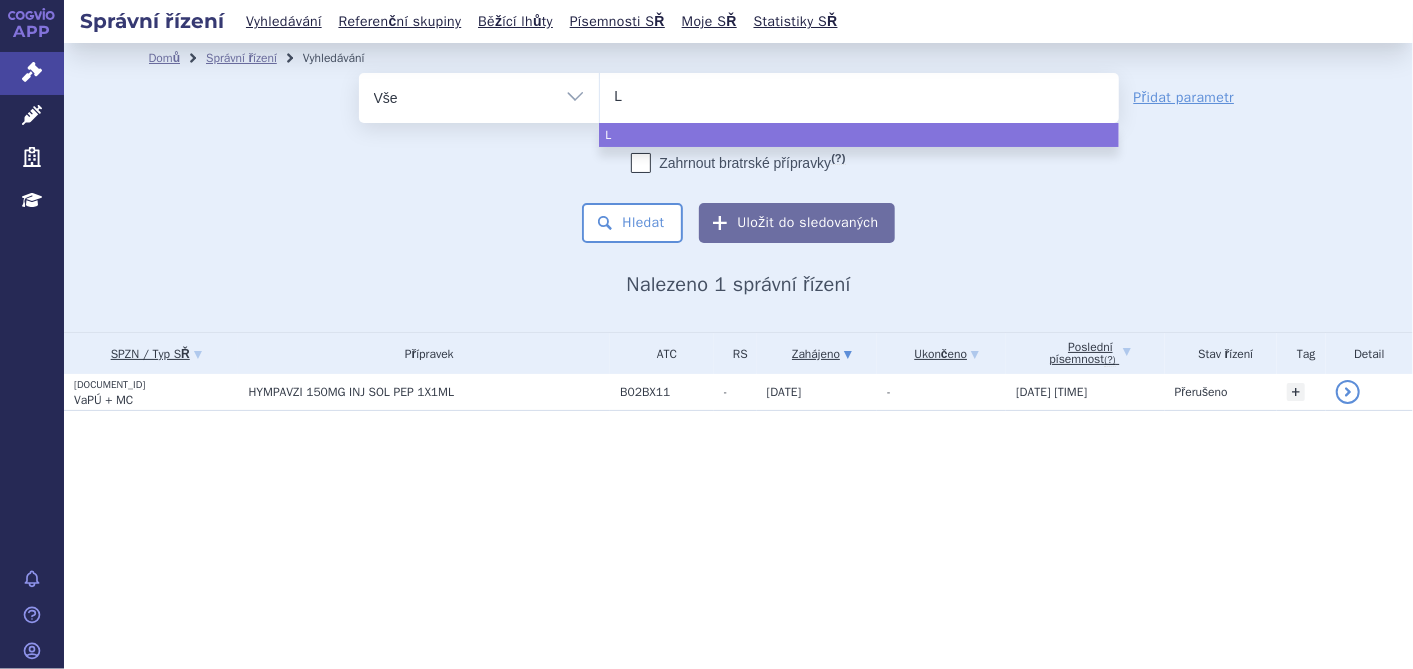 type on "LE" 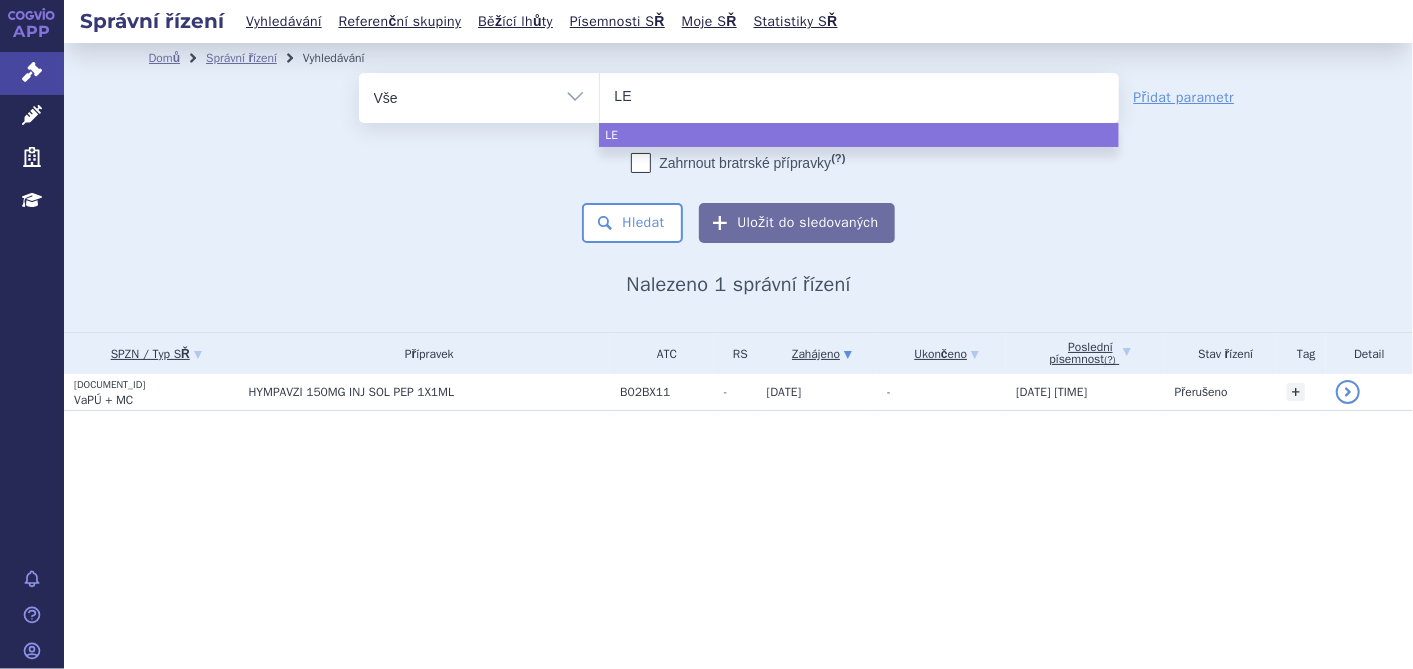 type on "LEn" 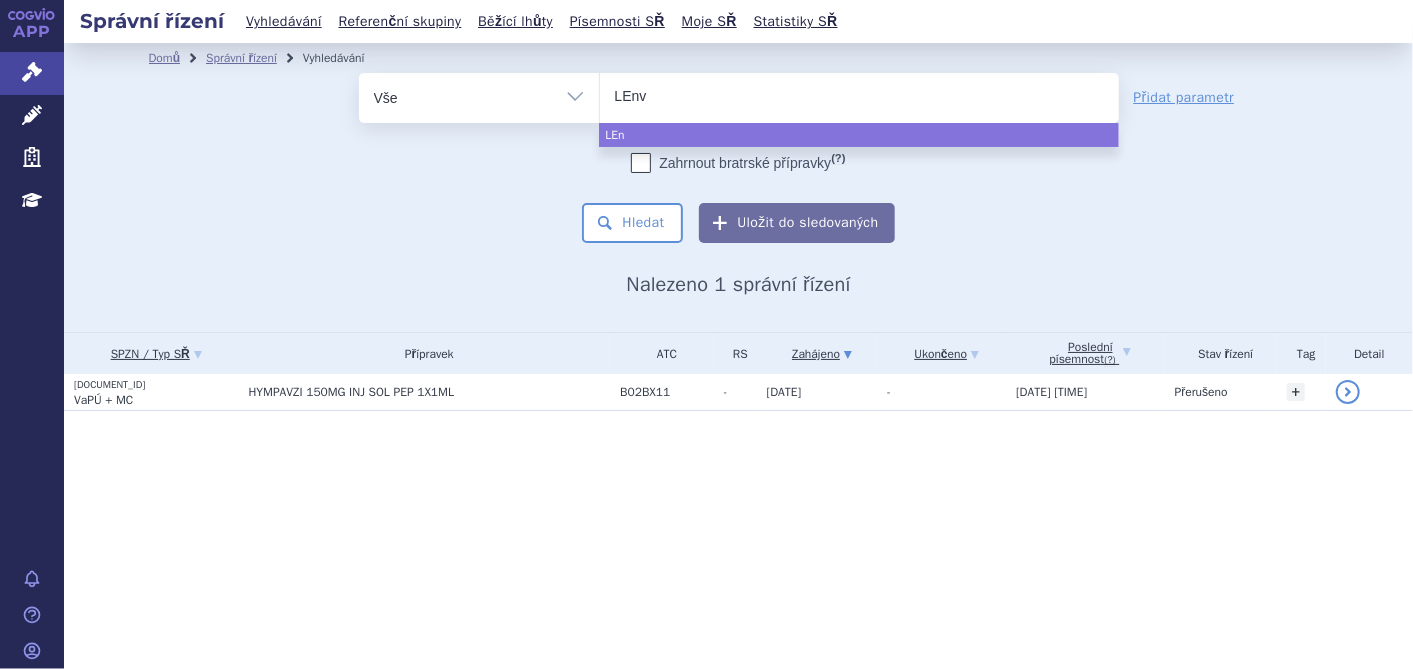 type on "LEnvi" 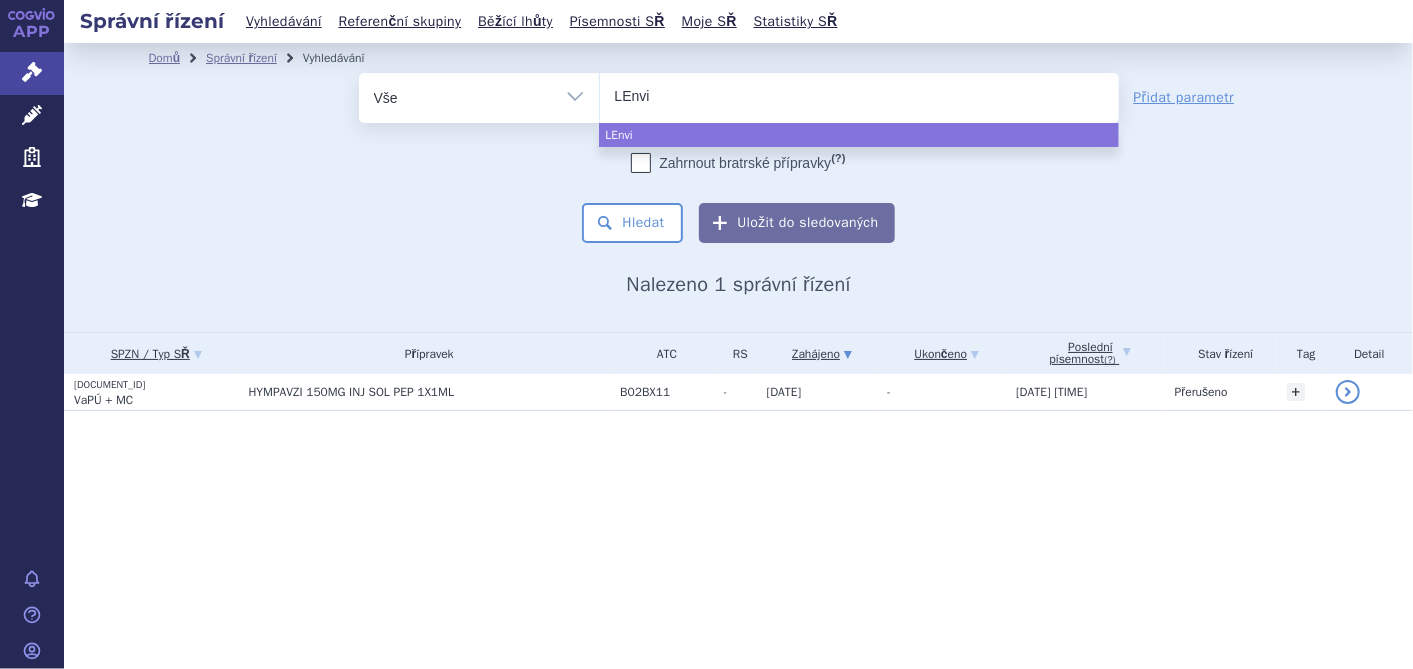 type on "LEnvim" 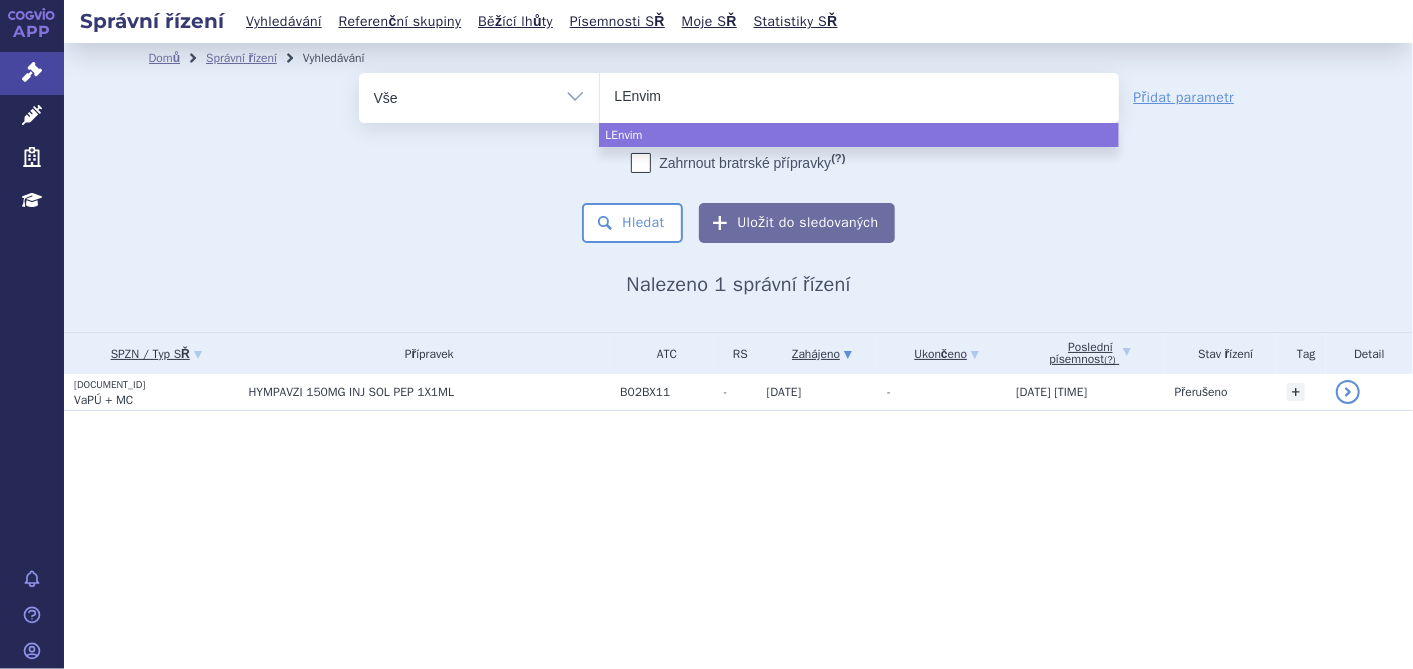 type on "LEnvima" 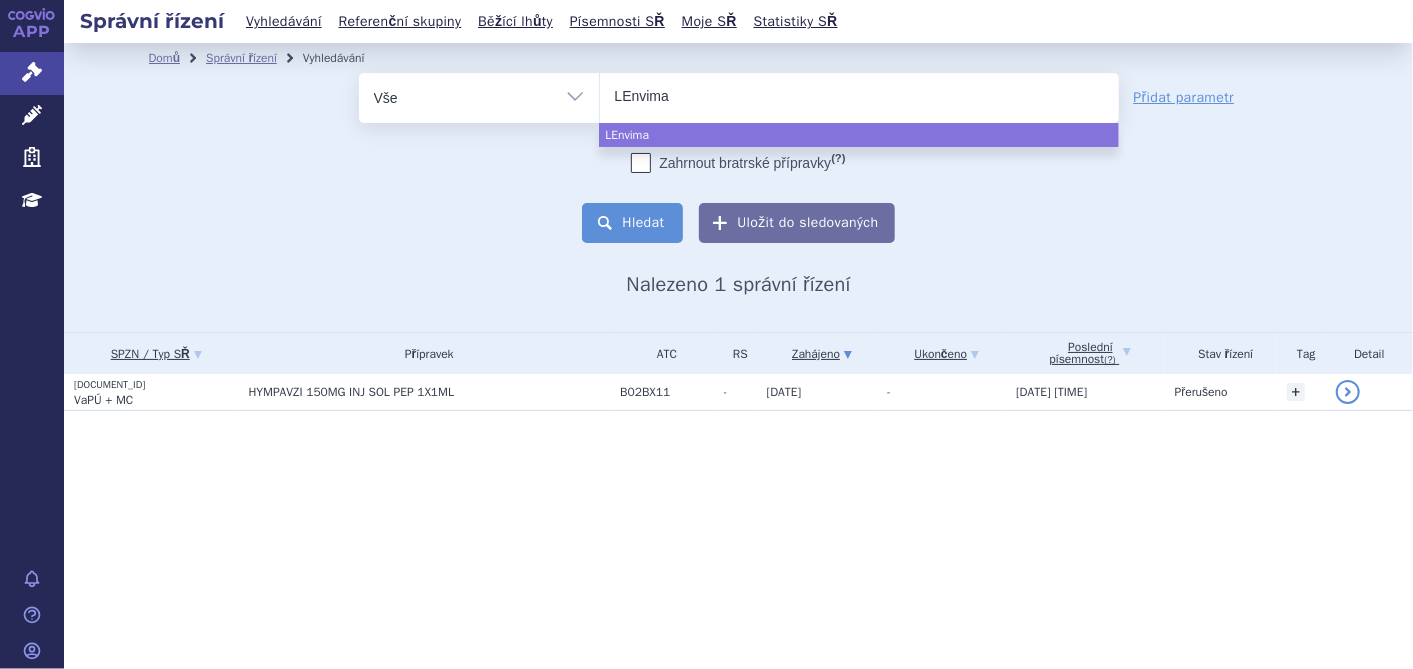 select on "LEnvima" 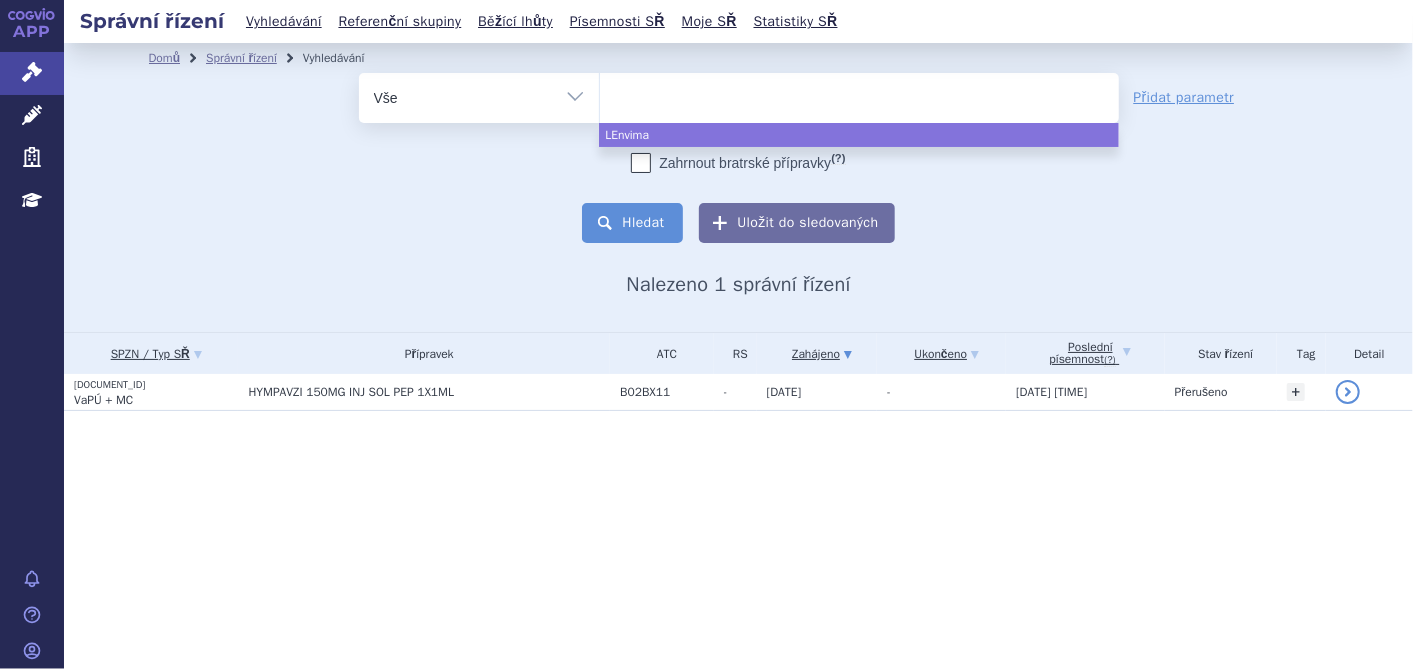 click on "Hledat" at bounding box center (632, 223) 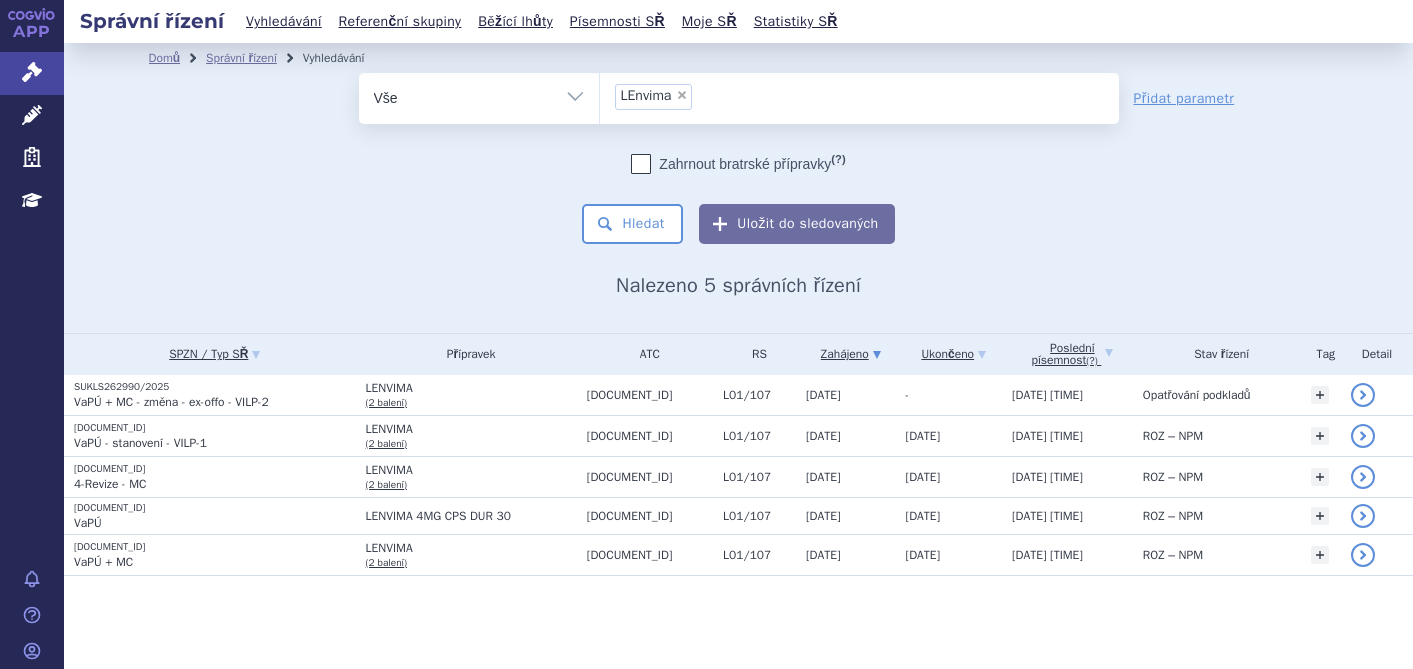 scroll, scrollTop: 0, scrollLeft: 0, axis: both 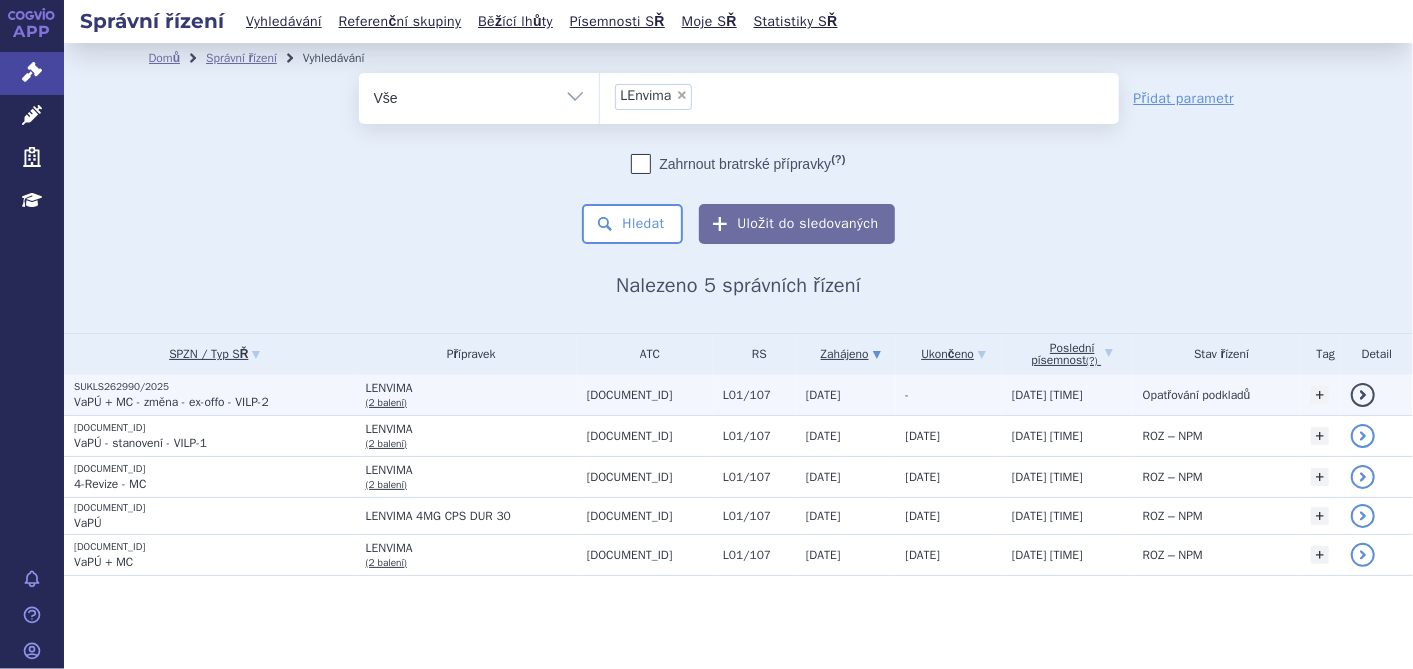 click on "SUKLS262990/2025" at bounding box center [215, 387] 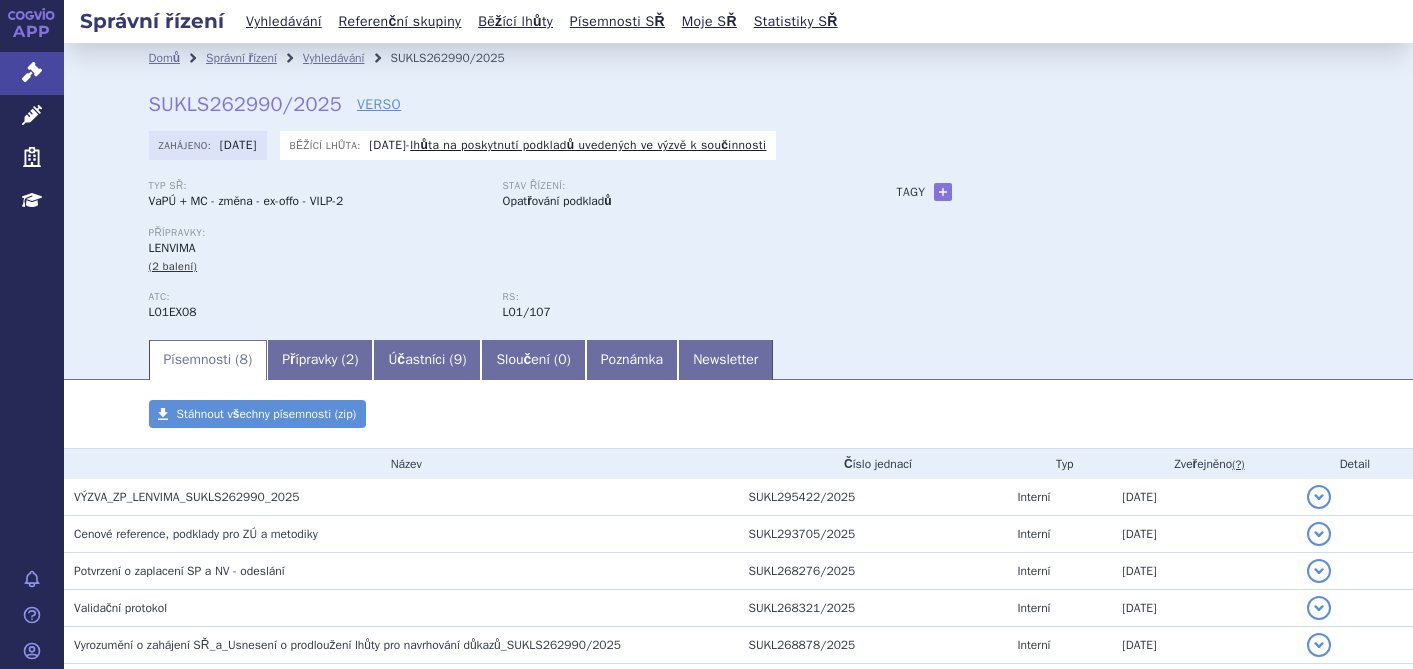 scroll, scrollTop: 0, scrollLeft: 0, axis: both 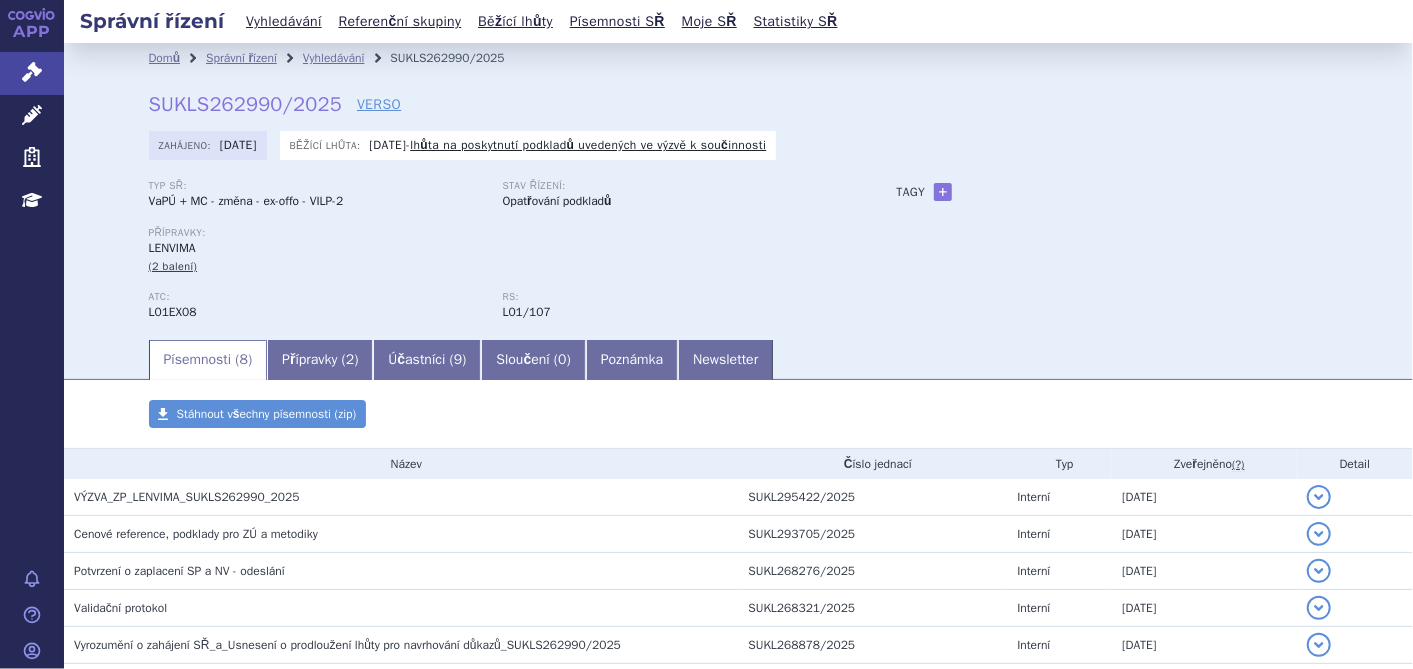 drag, startPoint x: 326, startPoint y: 102, endPoint x: 148, endPoint y: 102, distance: 178 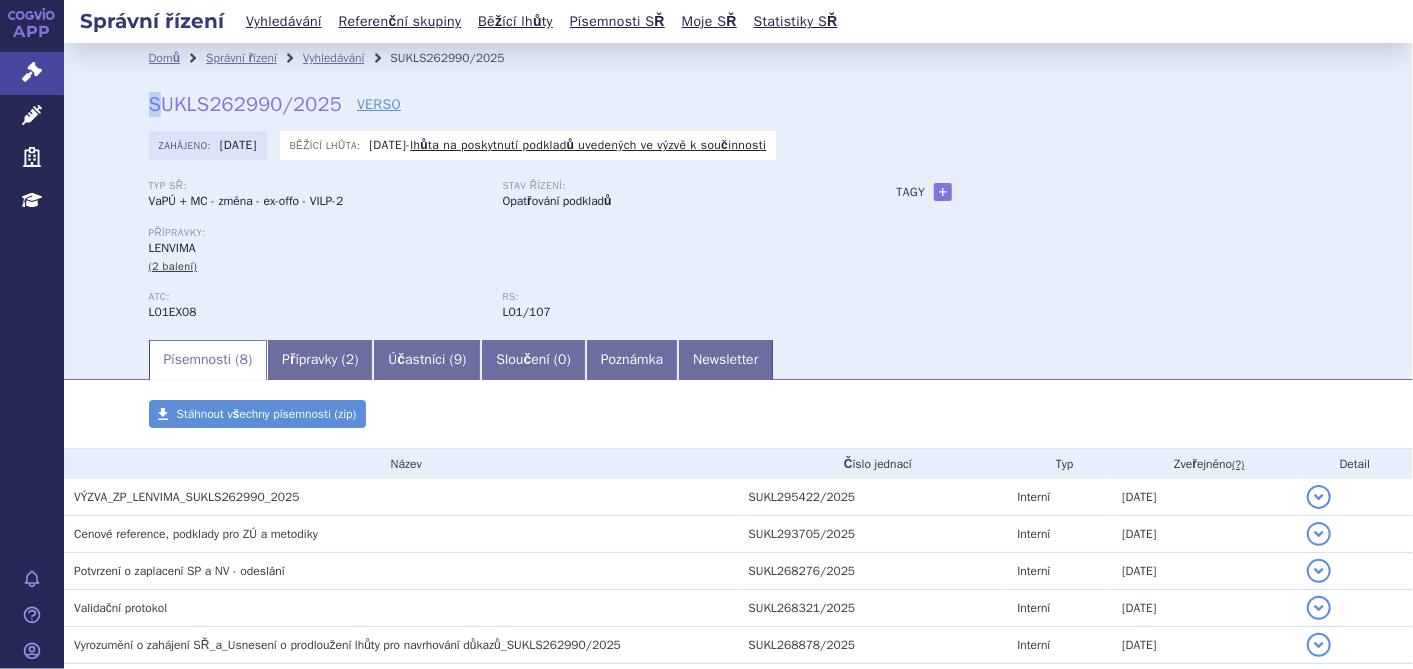 drag, startPoint x: 135, startPoint y: 105, endPoint x: 145, endPoint y: 103, distance: 10.198039 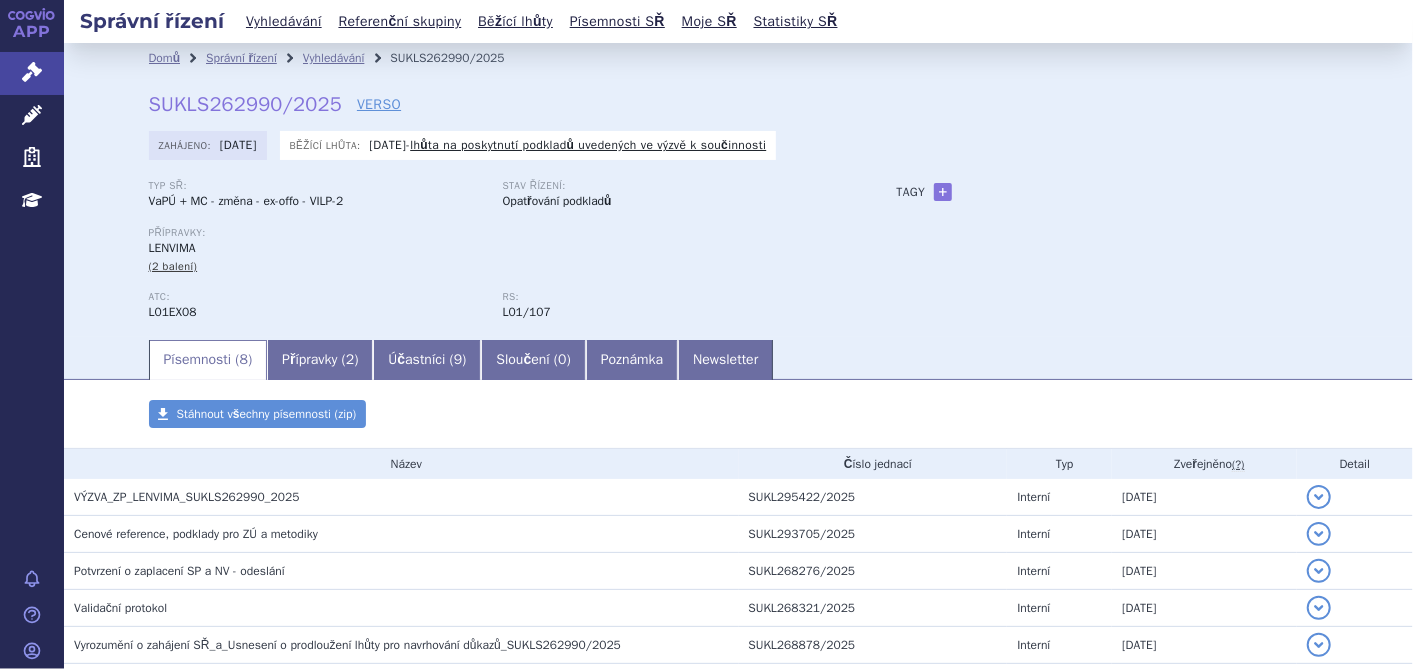 click on "SUKLS262990/2025" at bounding box center (245, 104) 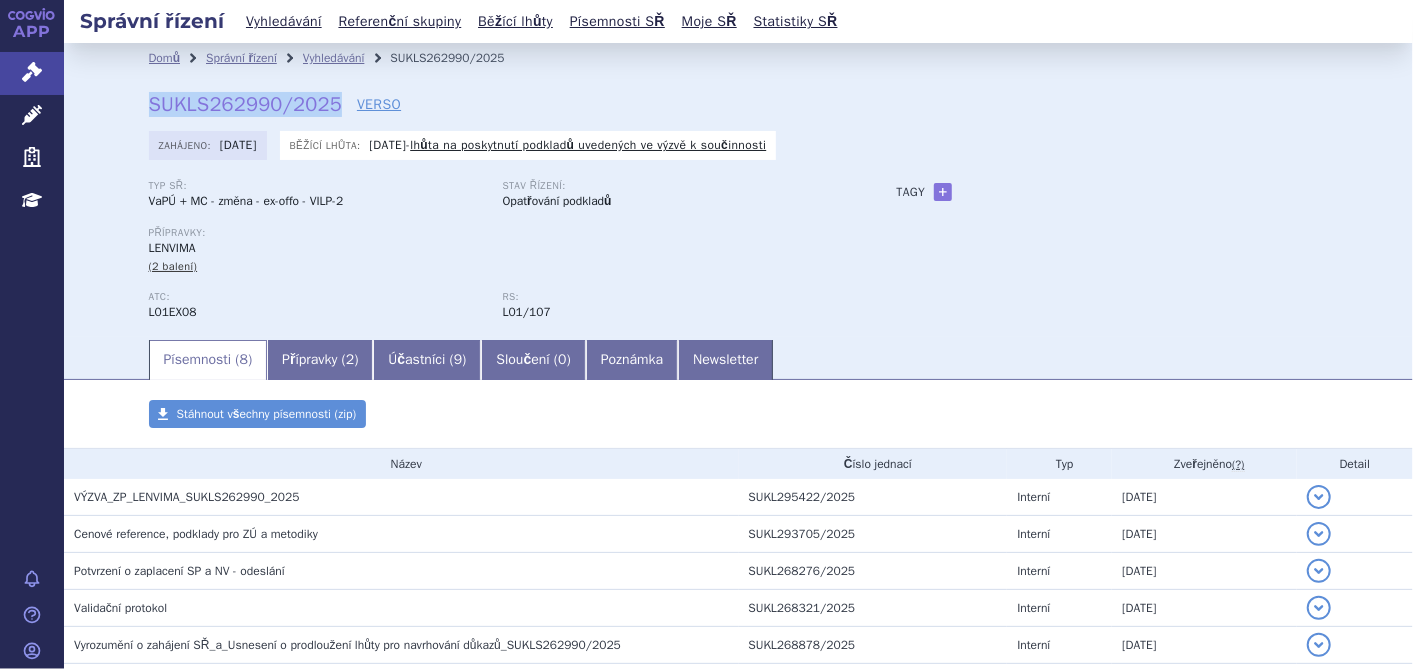drag, startPoint x: 140, startPoint y: 104, endPoint x: 322, endPoint y: 108, distance: 182.04395 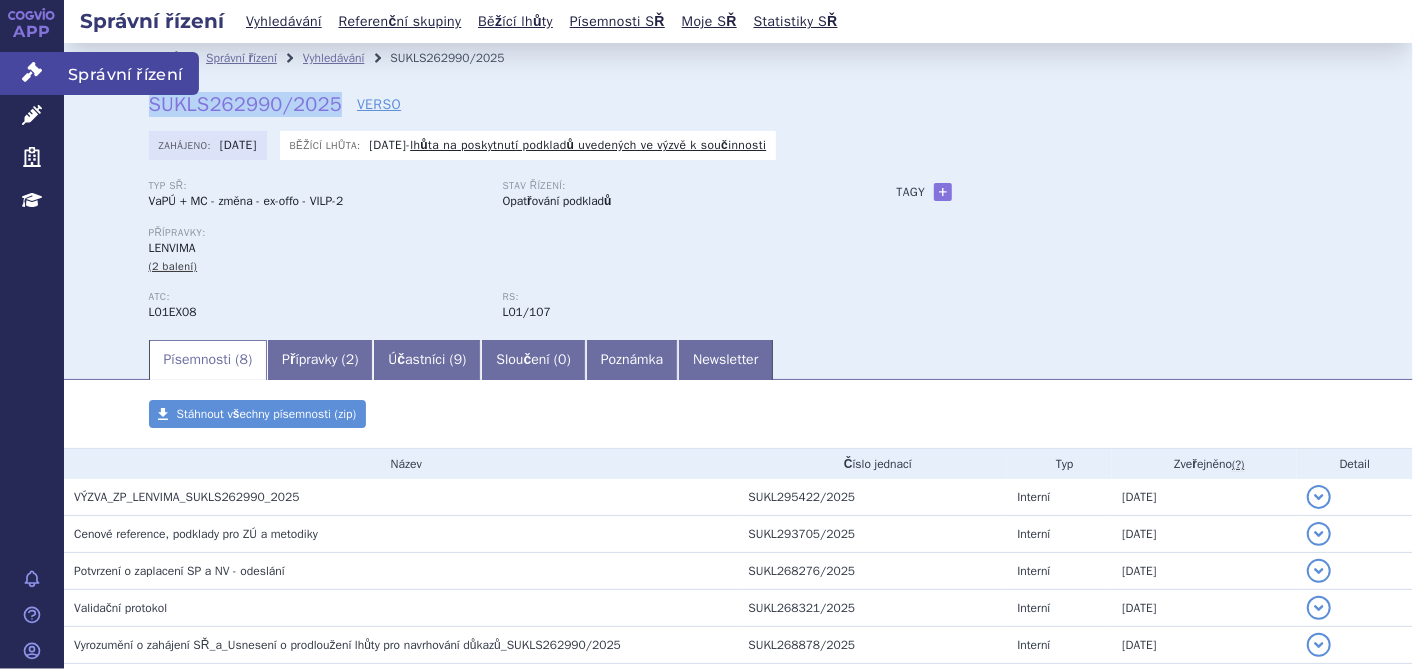click on "Správní řízení" at bounding box center (32, 73) 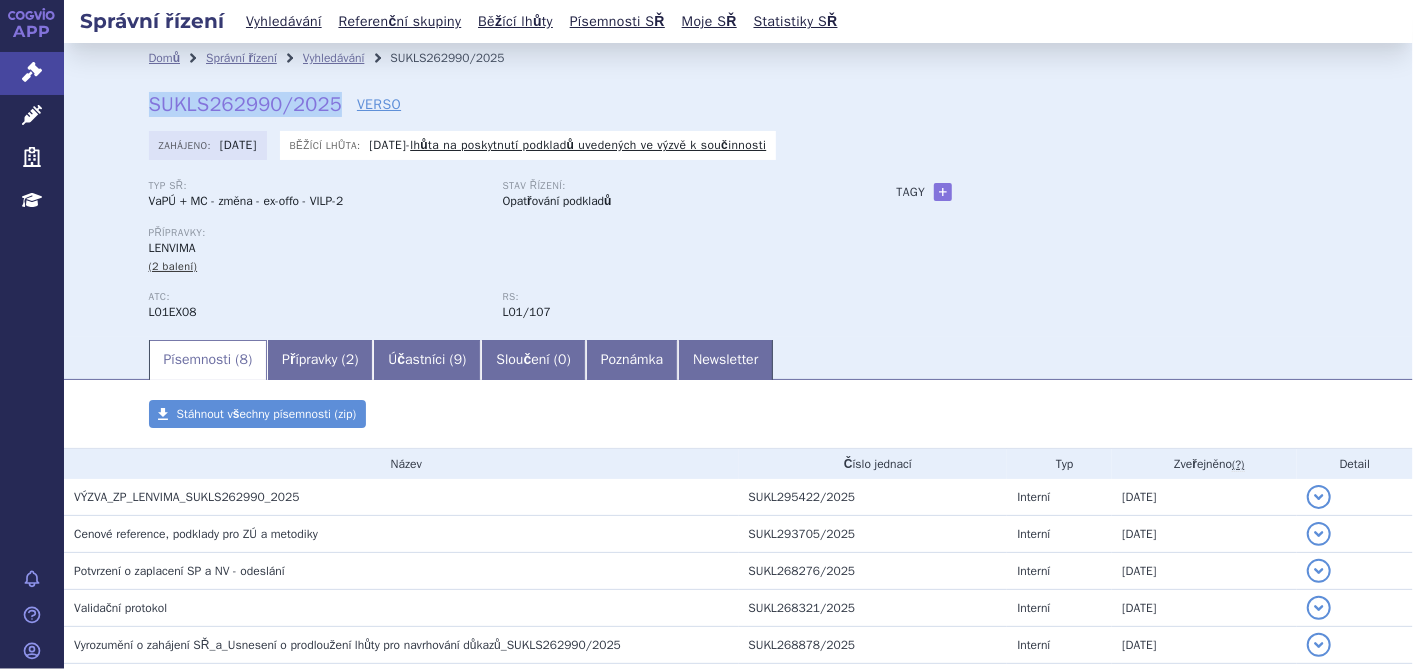click on "APP" at bounding box center [32, 26] 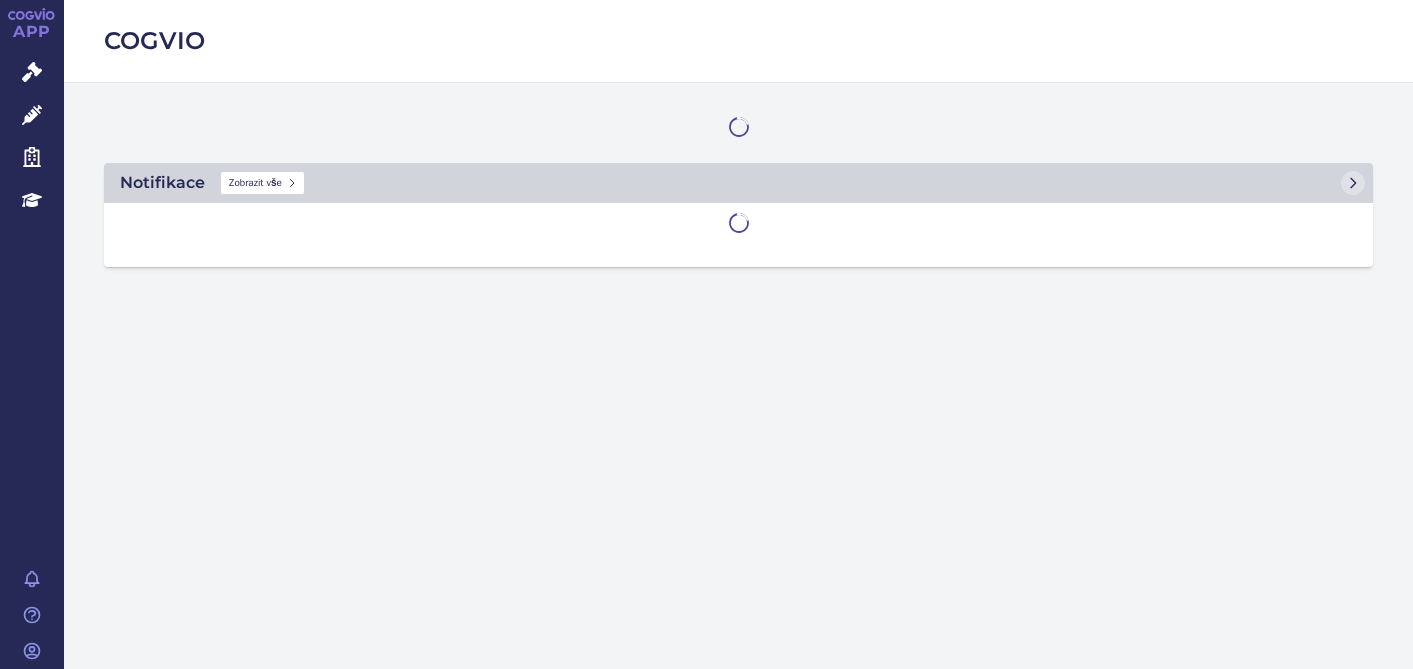 scroll, scrollTop: 0, scrollLeft: 0, axis: both 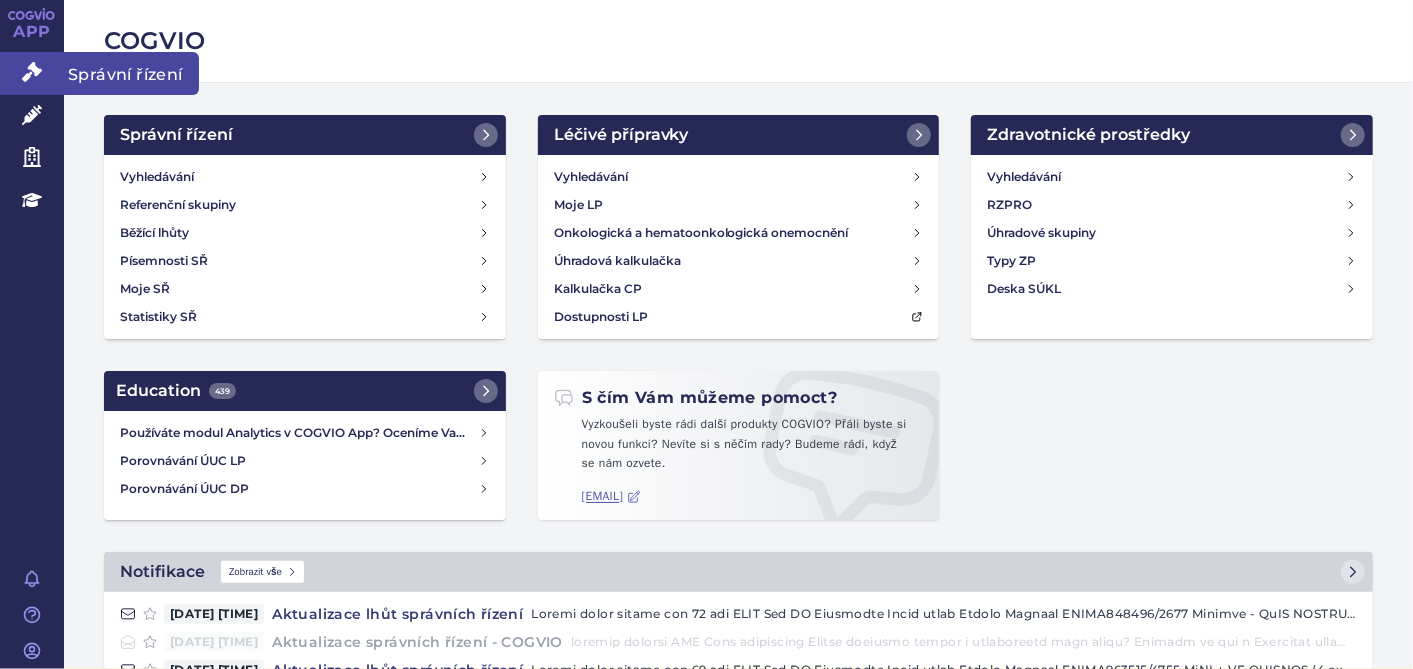 click on "Správní řízení" at bounding box center (32, 73) 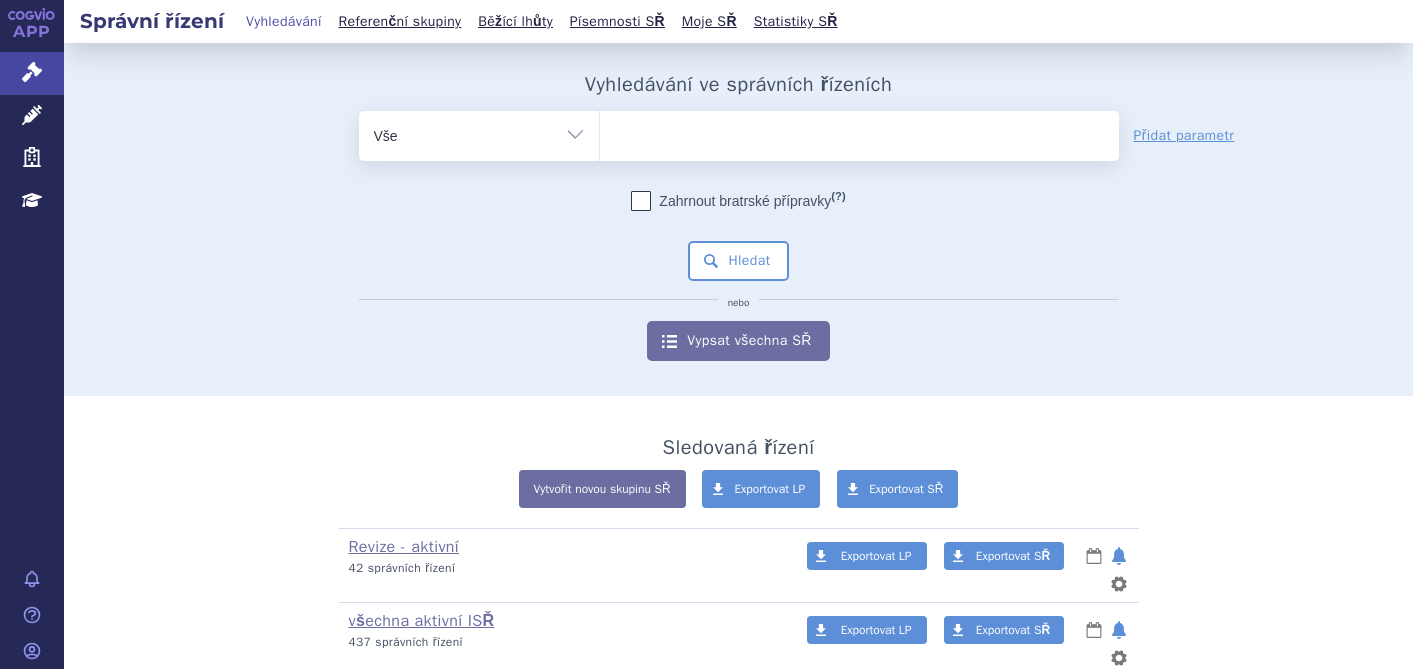 scroll, scrollTop: 0, scrollLeft: 0, axis: both 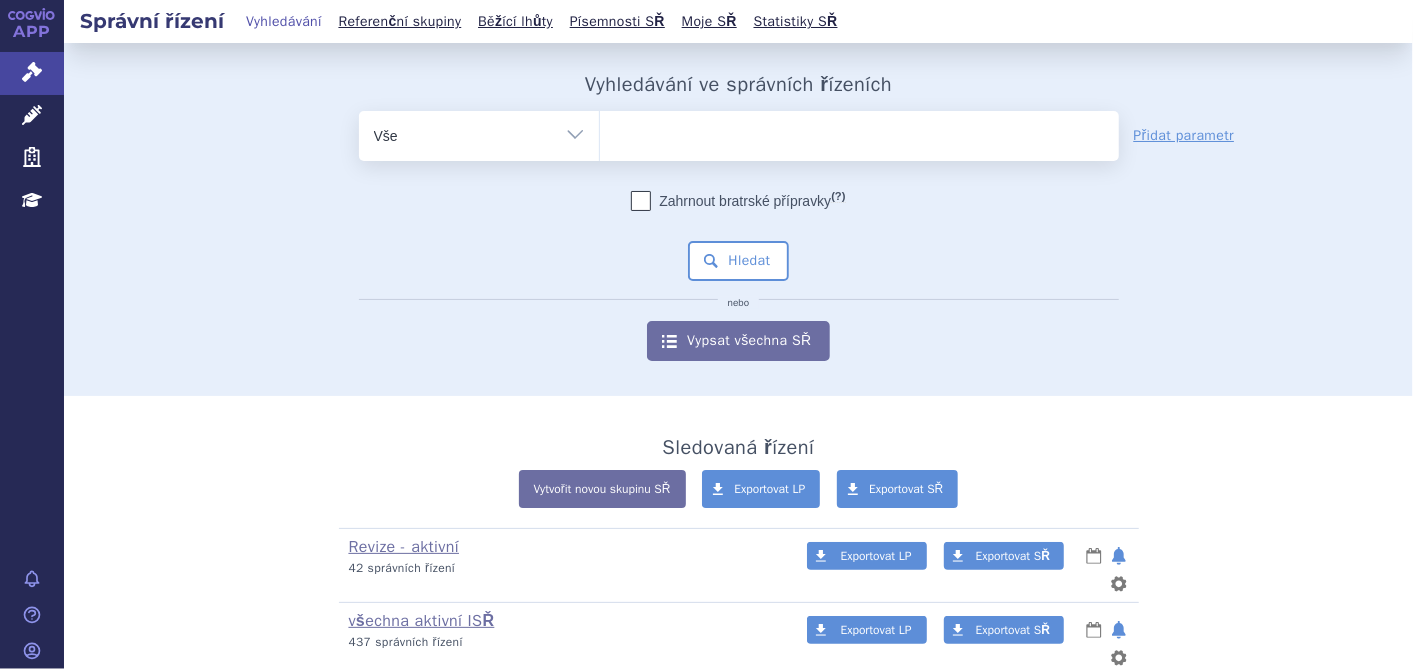 click at bounding box center [859, 132] 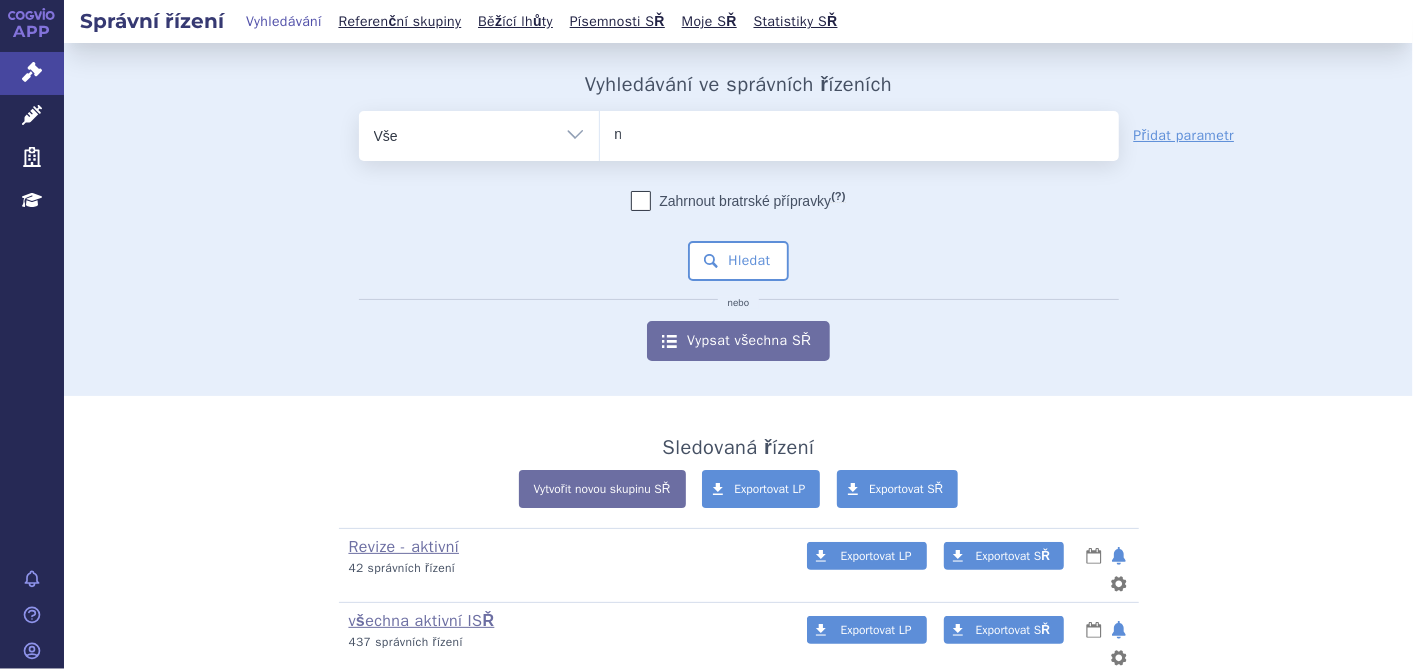 type on "nu" 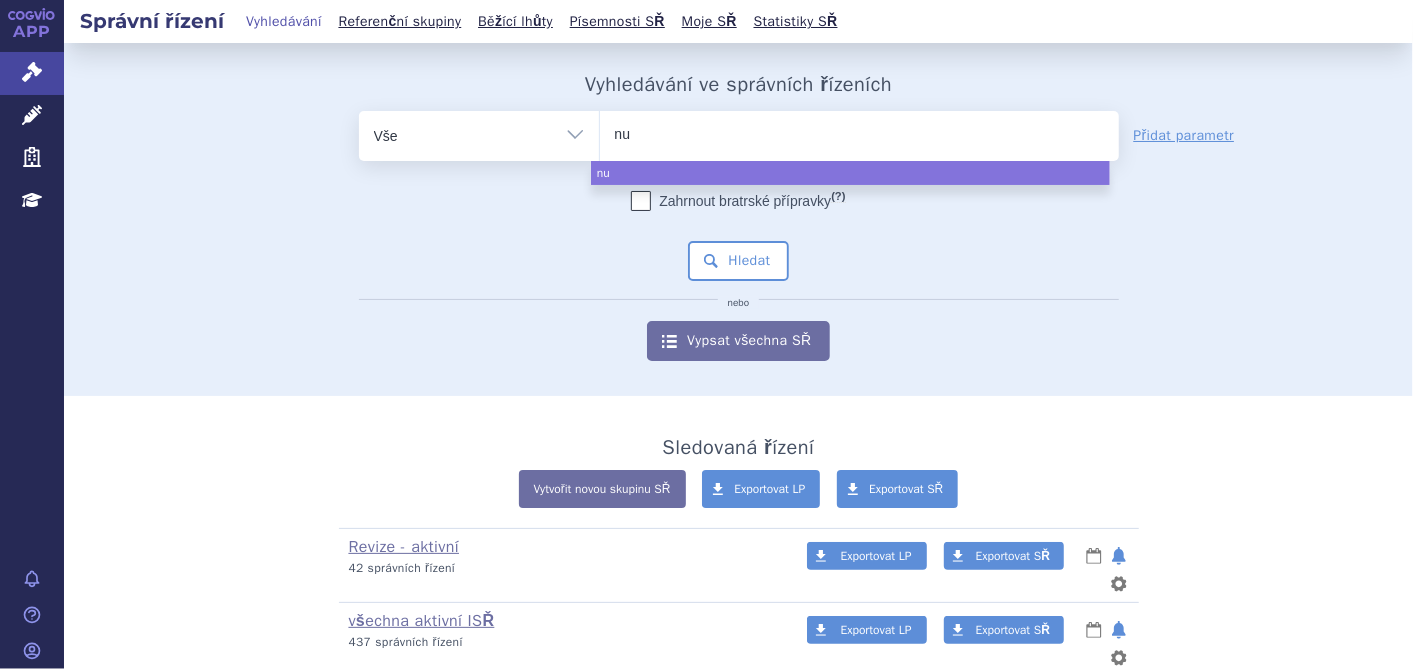 type on "nub" 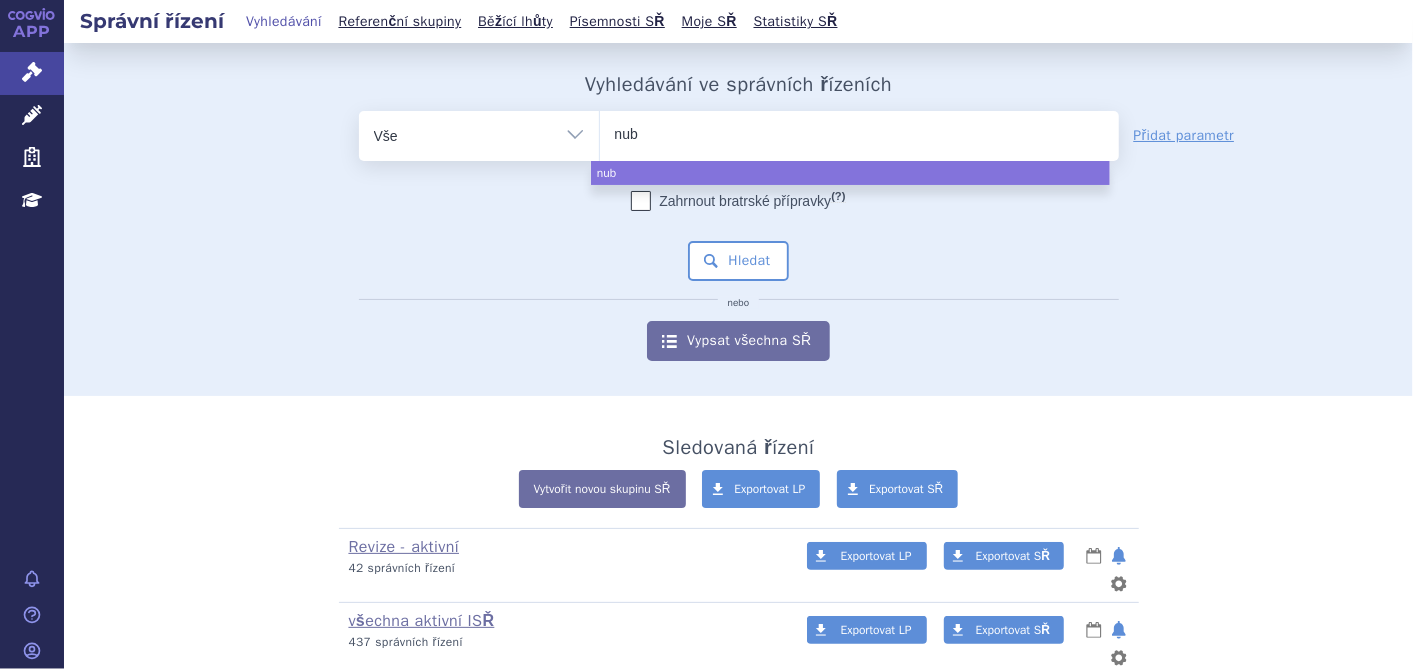 type on "nube" 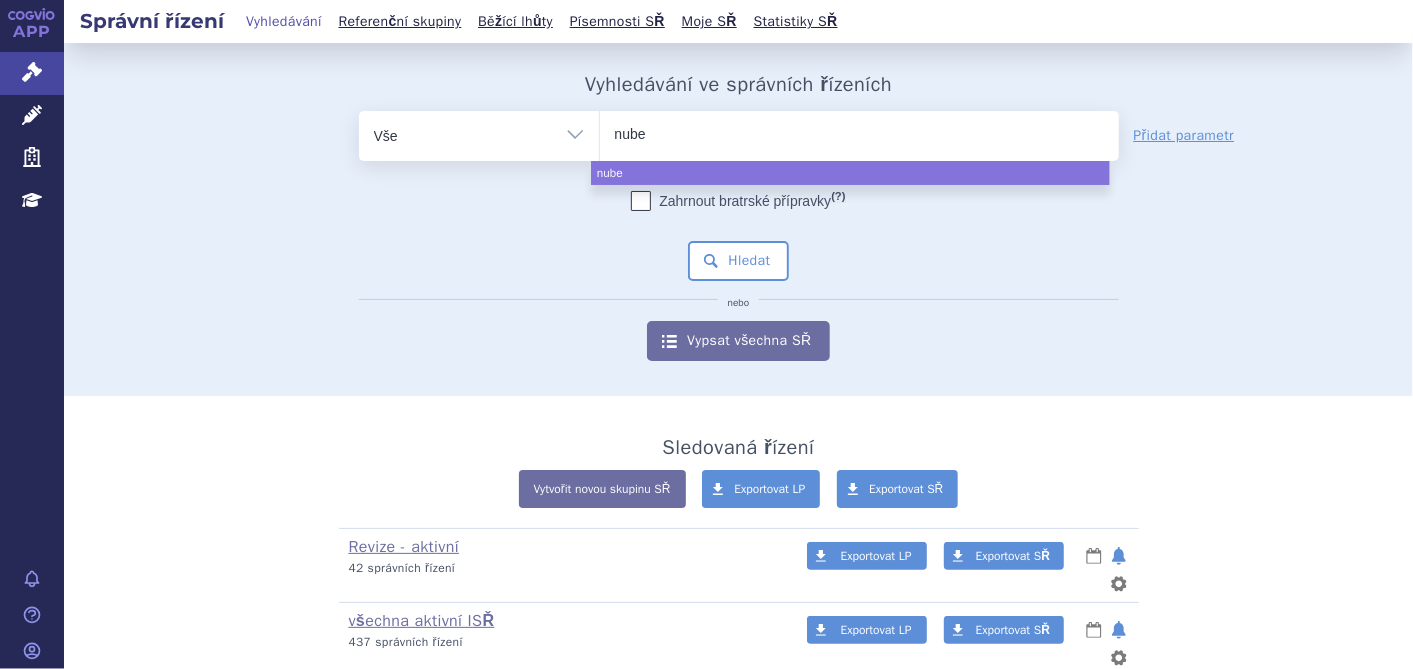 type on "nubeq" 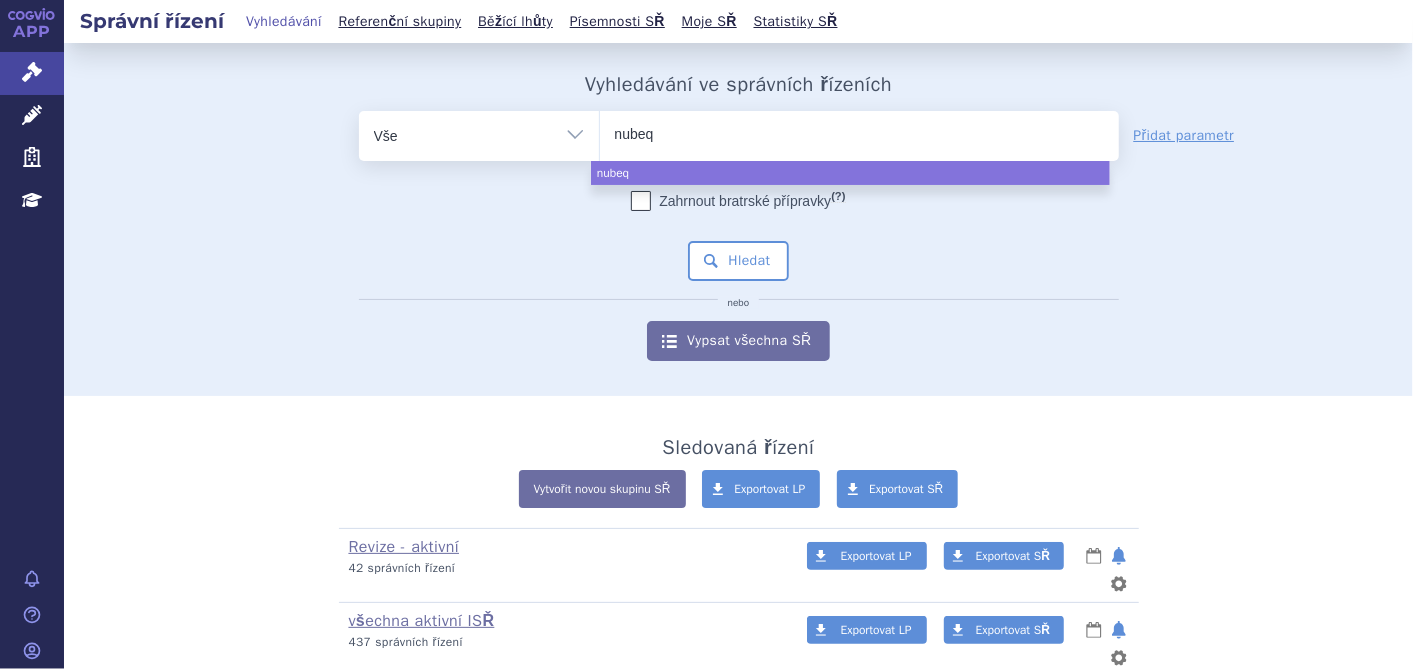 type on "nubeqa" 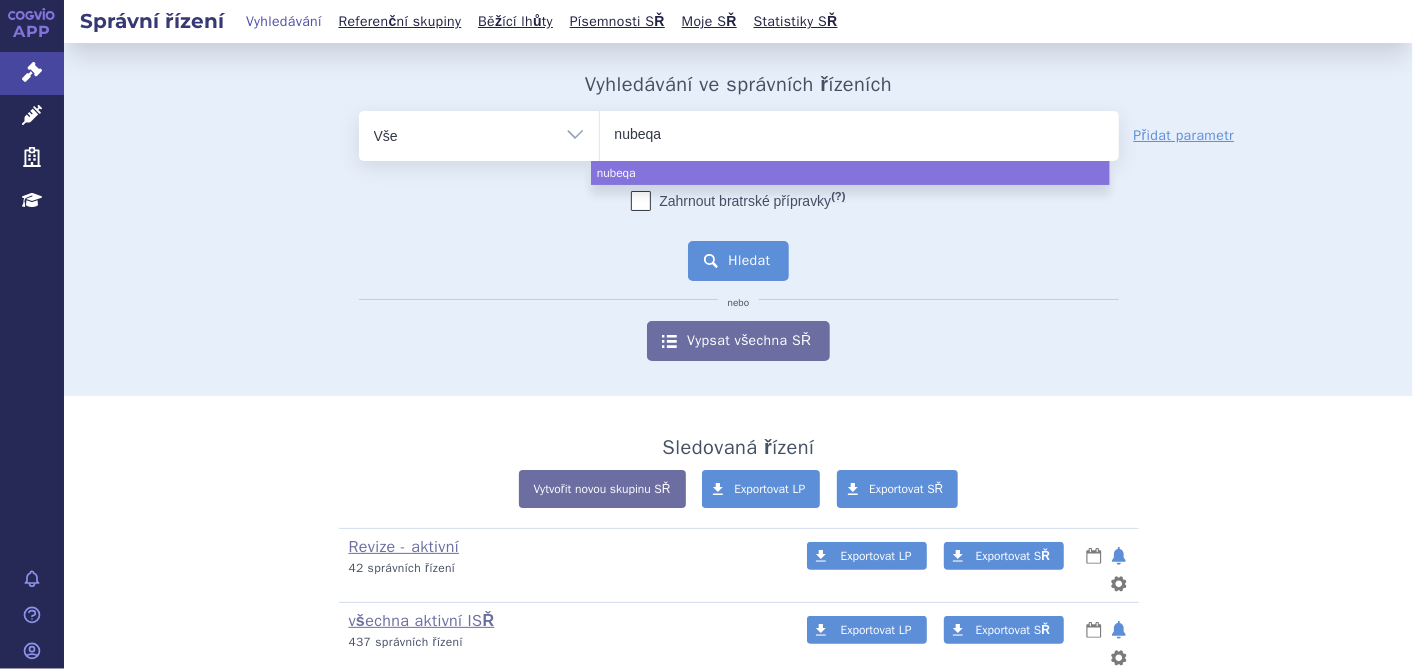 select on "nubeqa" 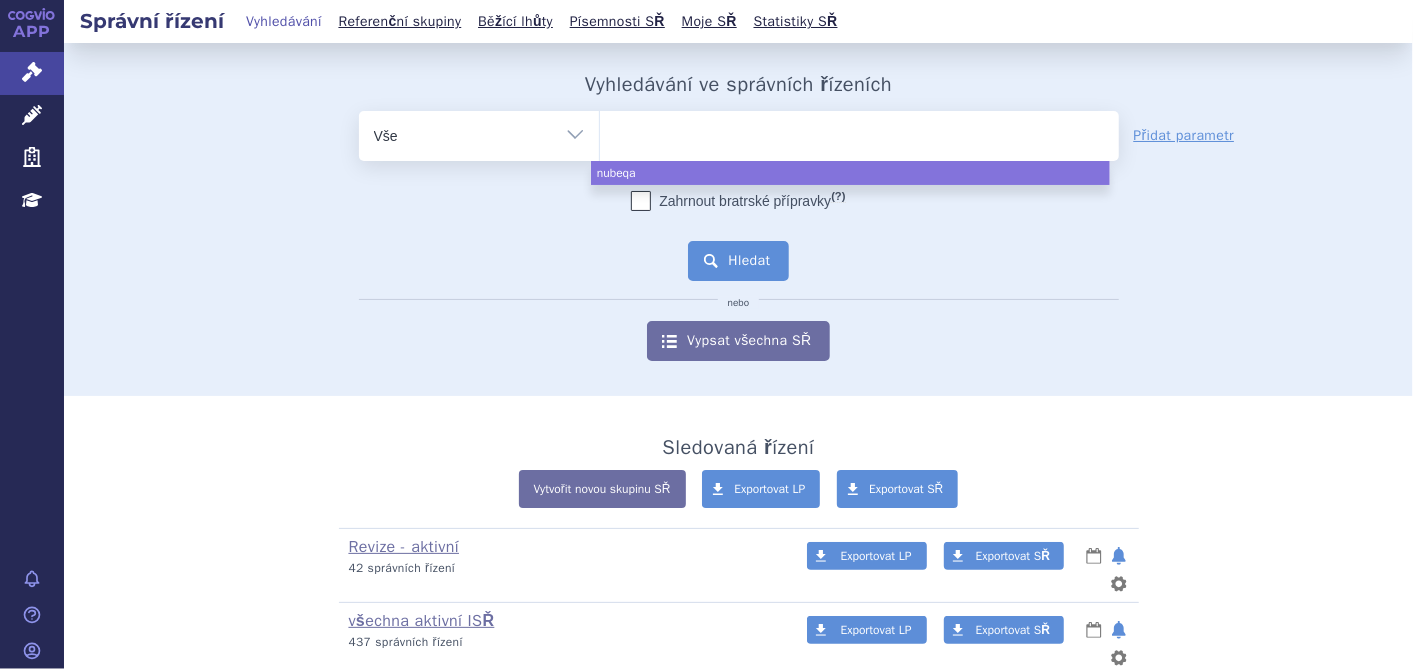 click on "Hledat" at bounding box center [738, 261] 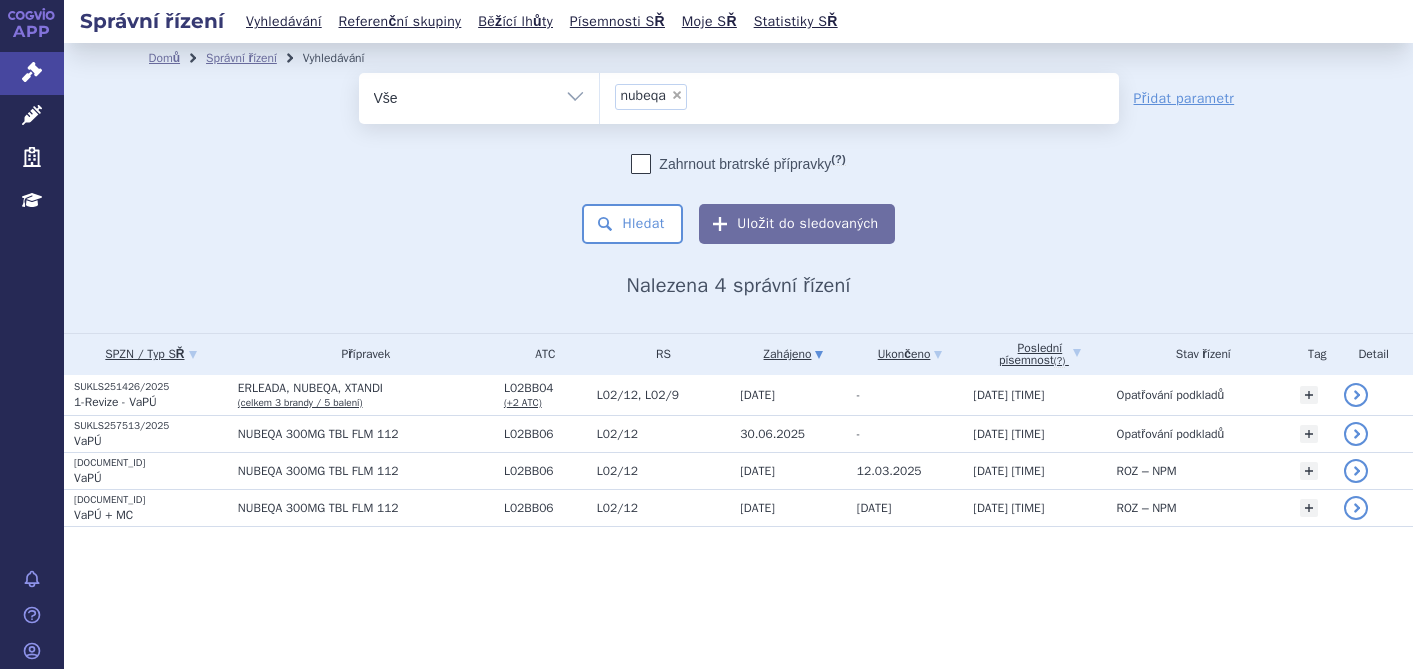 scroll, scrollTop: 0, scrollLeft: 0, axis: both 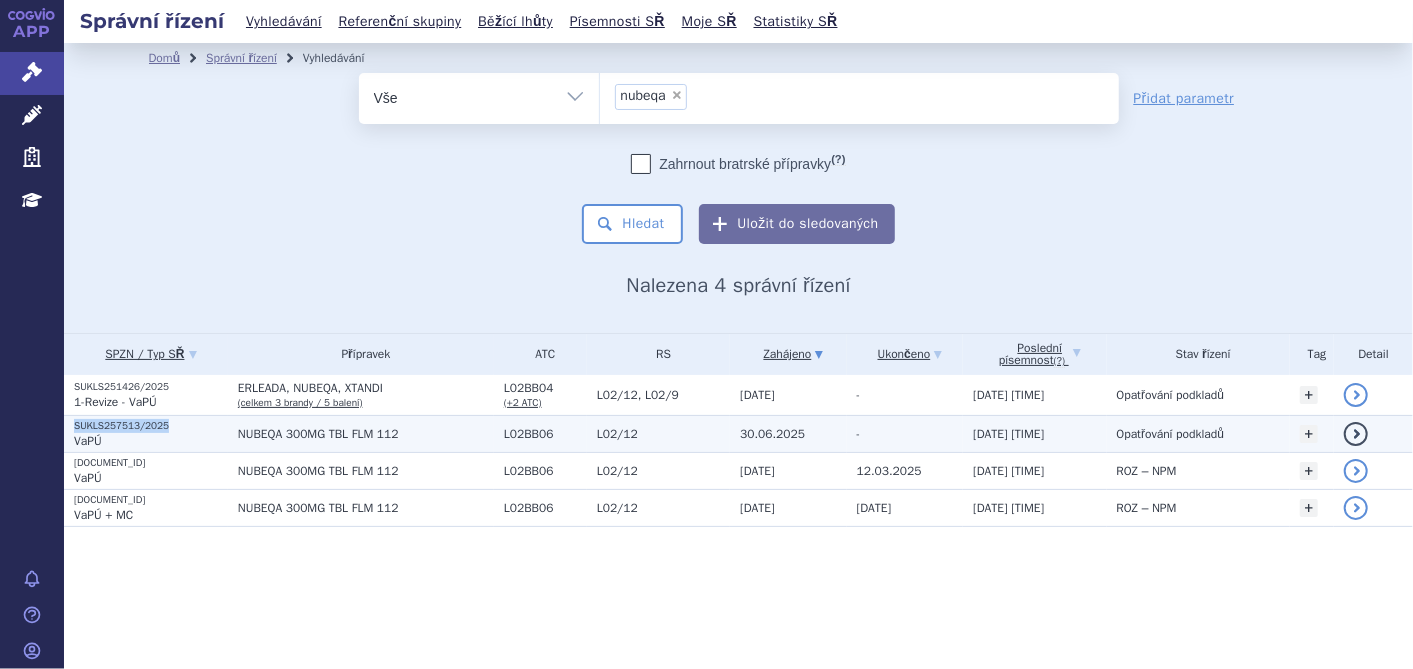 drag, startPoint x: 169, startPoint y: 425, endPoint x: 74, endPoint y: 420, distance: 95.131485 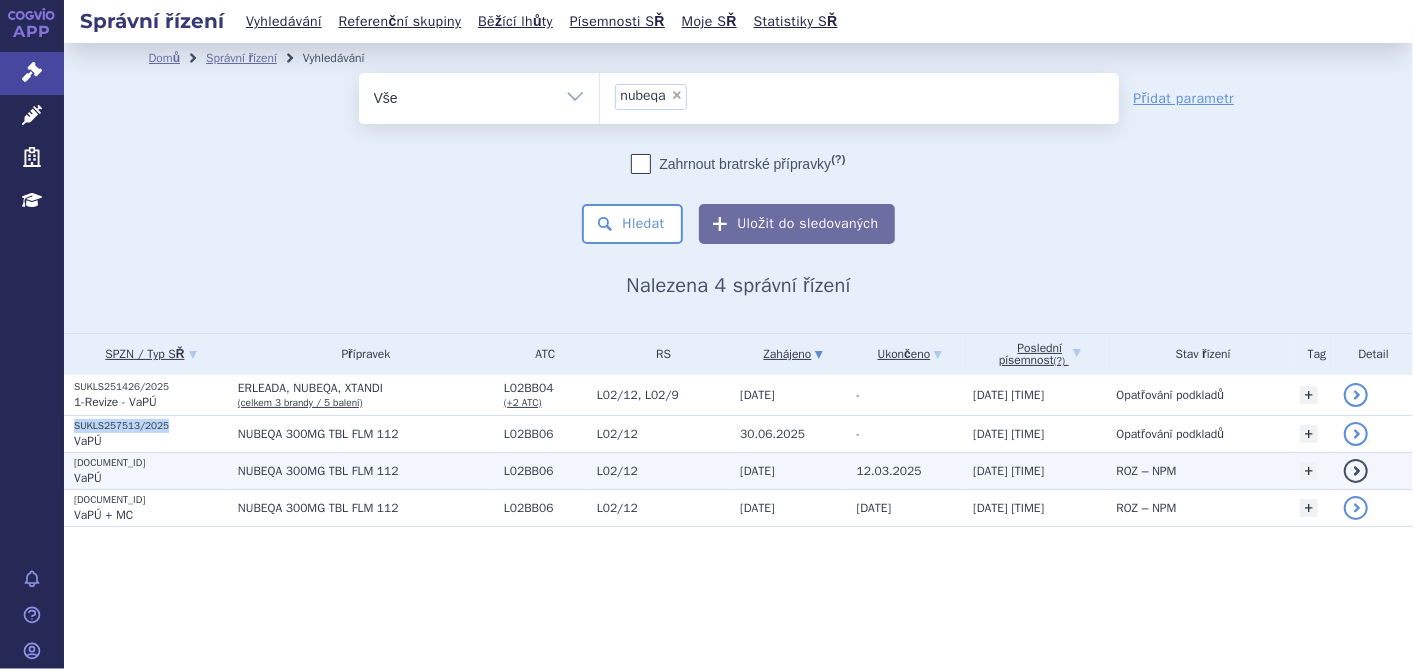 copy on "SUKLS257513/2025" 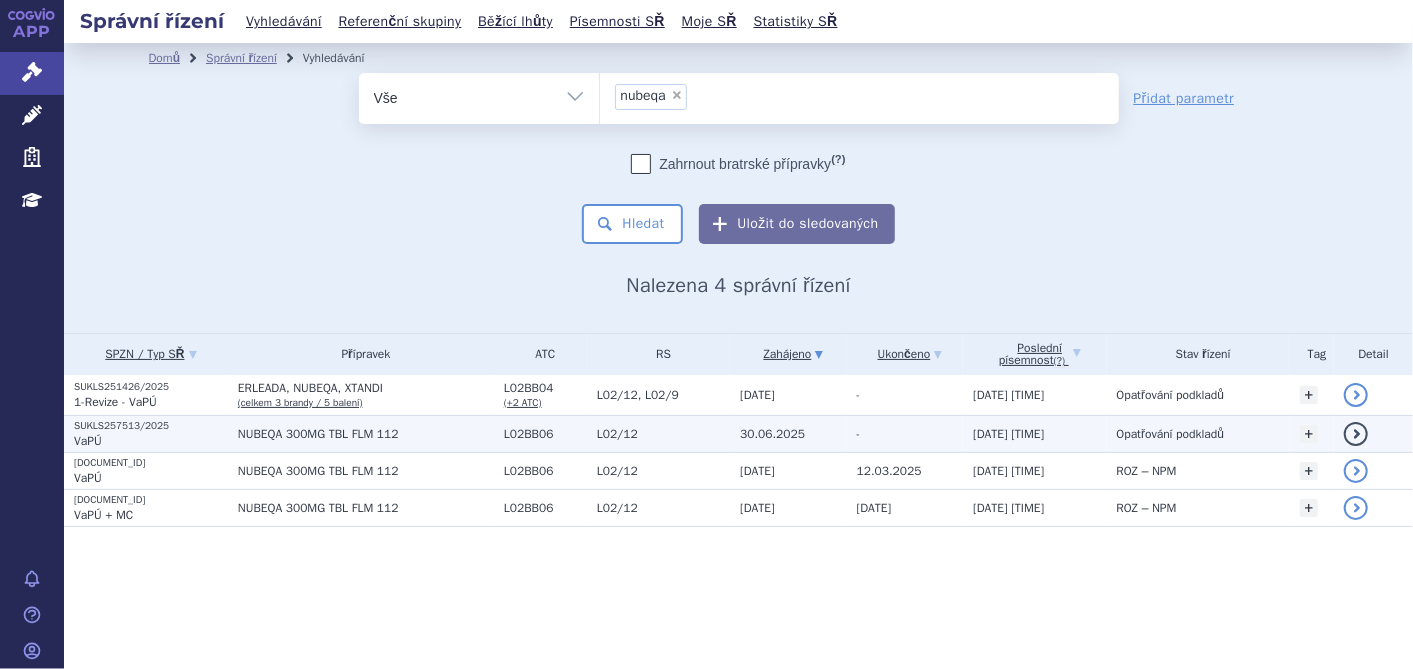 click on "NUBEQA 300MG TBL FLM 112" at bounding box center [366, 434] 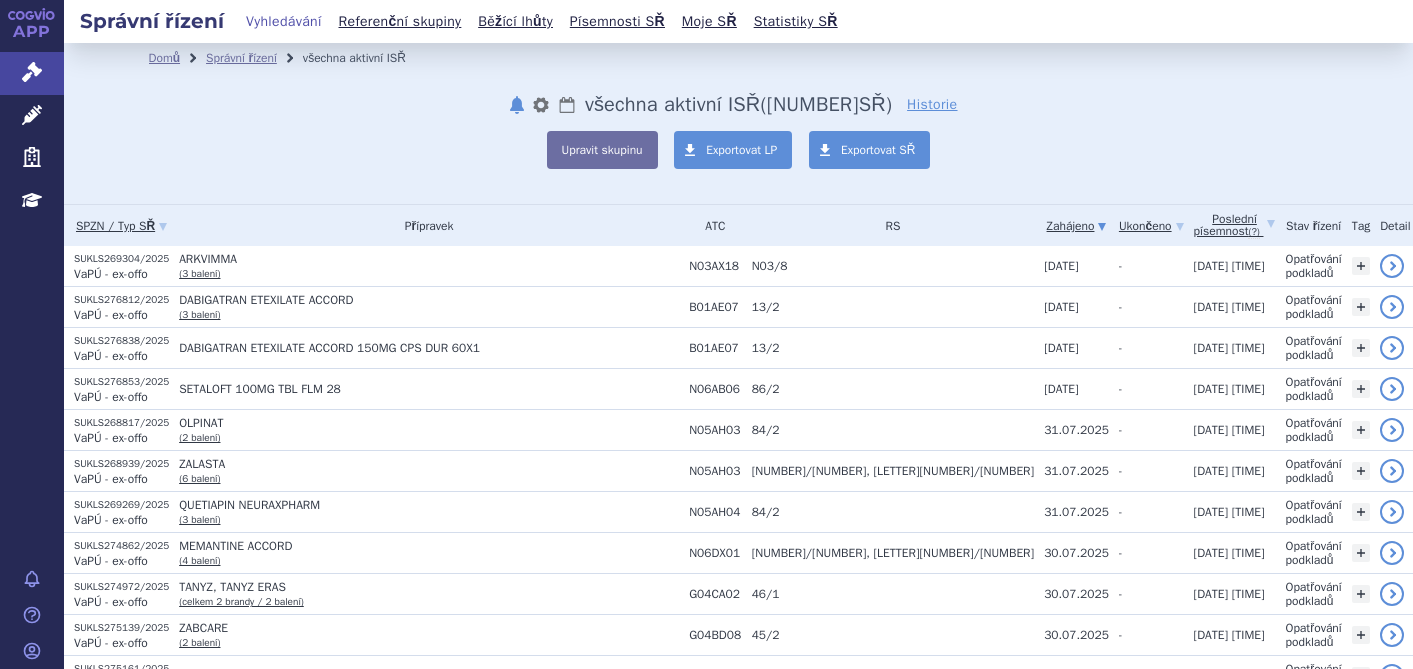 scroll, scrollTop: 0, scrollLeft: 0, axis: both 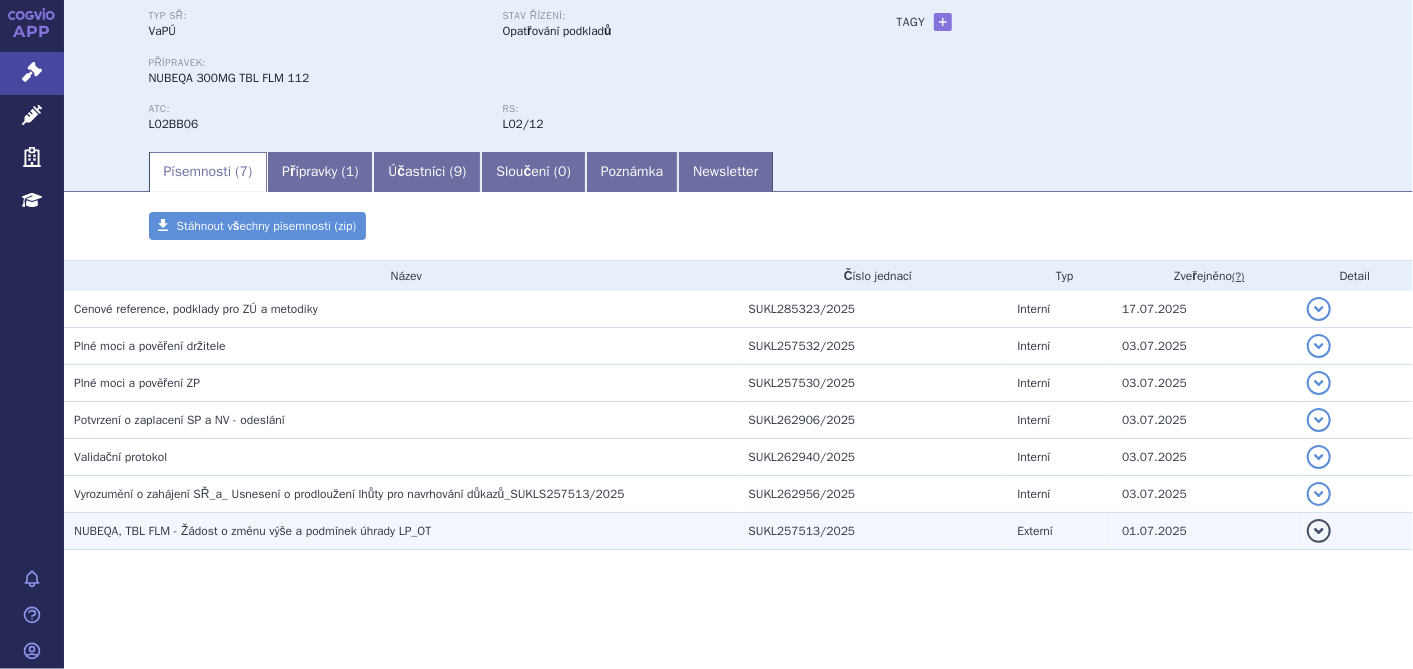 click on "NUBEQA, TBL FLM - Žádost o změnu výše a podmínek úhrady LP_OT" at bounding box center (252, 531) 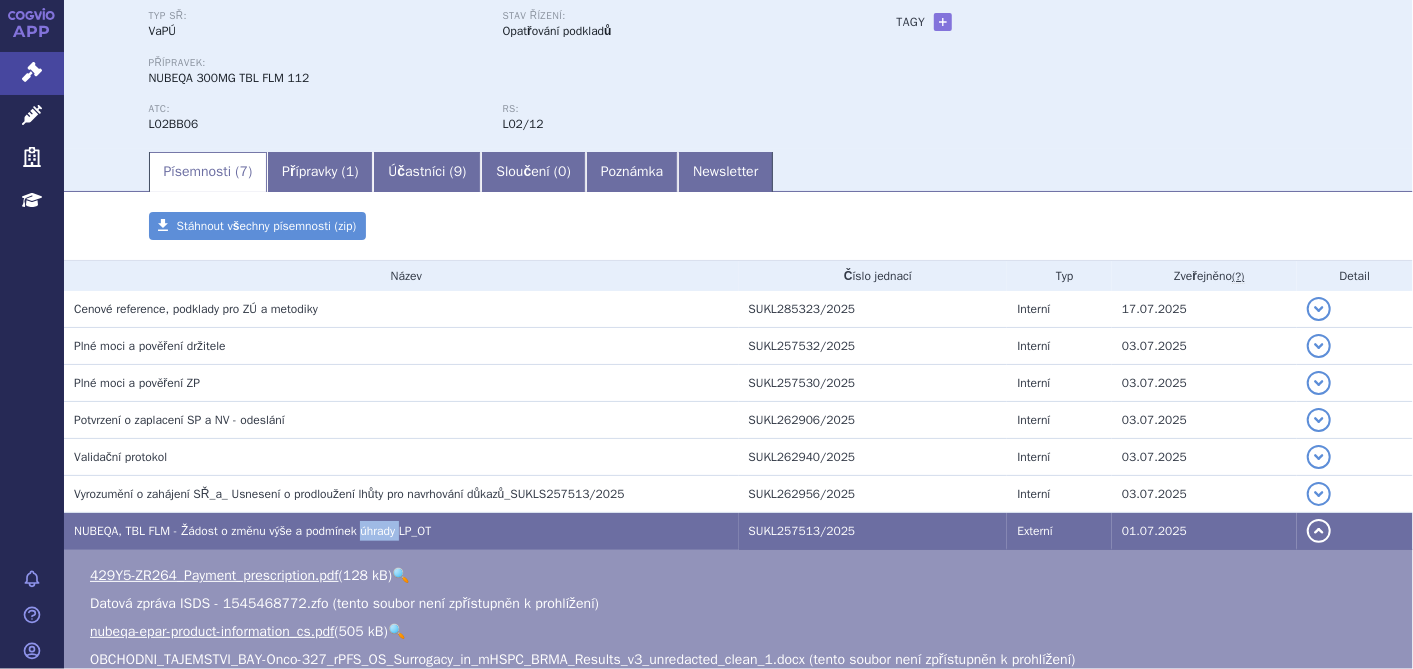 drag, startPoint x: 365, startPoint y: 537, endPoint x: 740, endPoint y: 168, distance: 526.10455 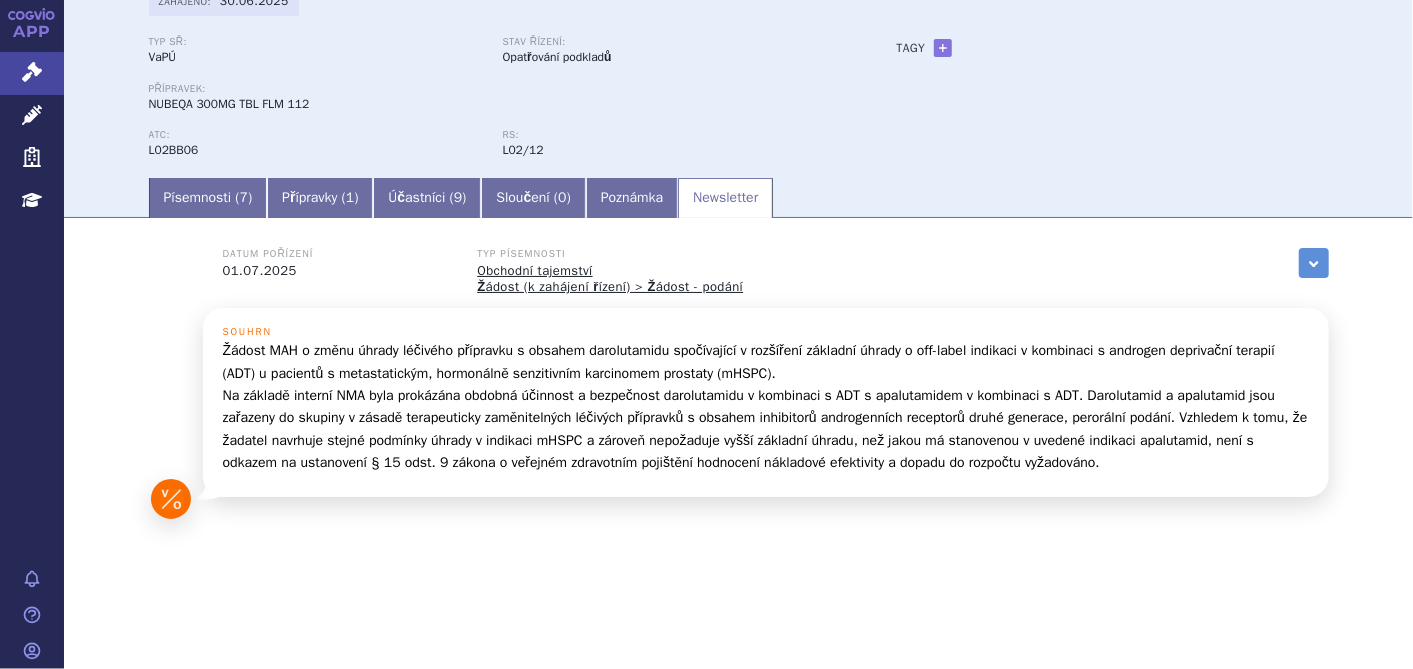 scroll, scrollTop: 145, scrollLeft: 0, axis: vertical 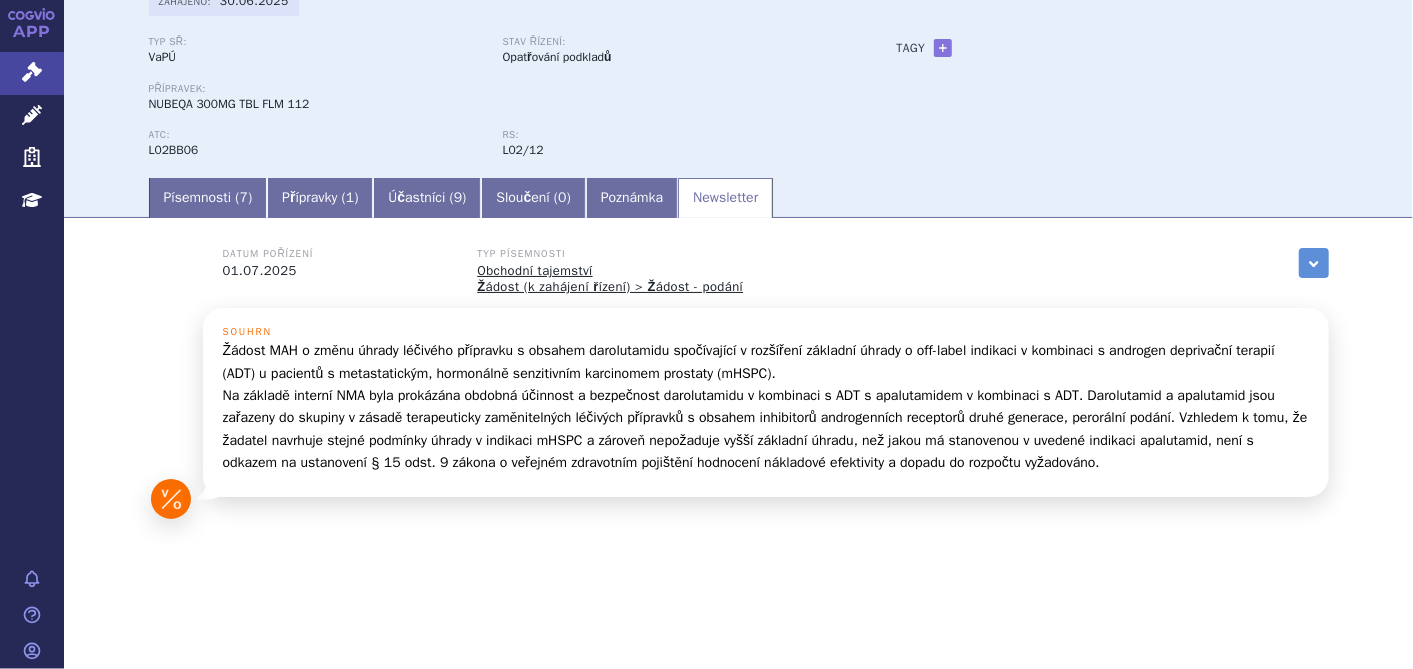 click on "Žádost MAH o změnu úhrady léčivého přípravku s obsahem darolutamidu spočívající v rozšíření základní úhrady o off-label indikaci v kombinaci s androgen deprivační terapií (ADT) u pacientů s metastatickým, hormonálně senzitivním karcinomem prostaty (mHSPC).
Na základě interní NMA byla prokázána obdobná účinnost a bezpečnost darolutamidu v kombinaci s ADT s apalutamidem v kombinaci s ADT. Darolutamid a apalutamid jsou zařazeny do skupiny v zásadě terapeuticky zaměnitelných léčivých přípravků s obsahem inhibitorů androgenních receptorů druhé generace, perorální podání. Vzhledem k tomu, že žadatel navrhuje stejné podmínky úhrady v indikaci mHSPC a zároveň nepožaduje vyšší základní úhradu, než jakou má stanovenou v uvedené indikaci apalutamid, není s odkazem na ustanovení § 15 odst. 9 zákona o veřejném zdravotním pojištění hodnocení  nákladové efektivity a dopadu do rozpočtu vyžadováno." at bounding box center [766, 407] 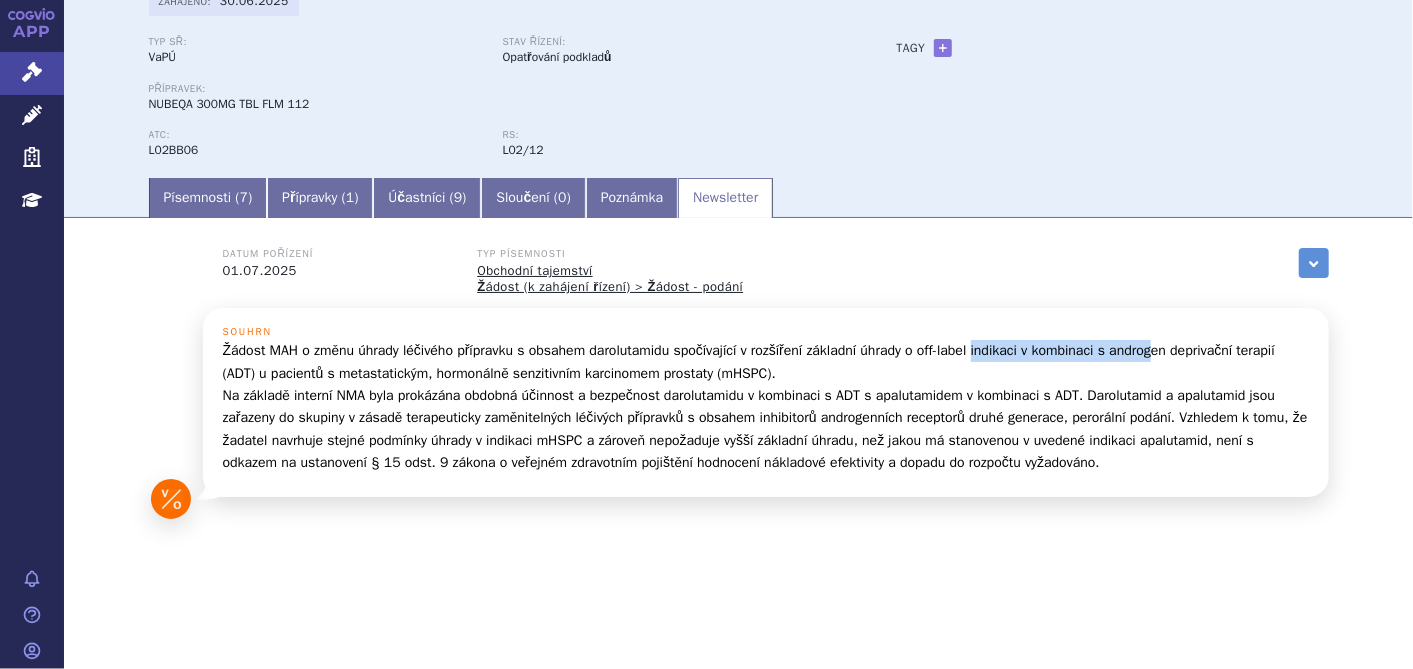 drag, startPoint x: 977, startPoint y: 352, endPoint x: 1166, endPoint y: 351, distance: 189.00264 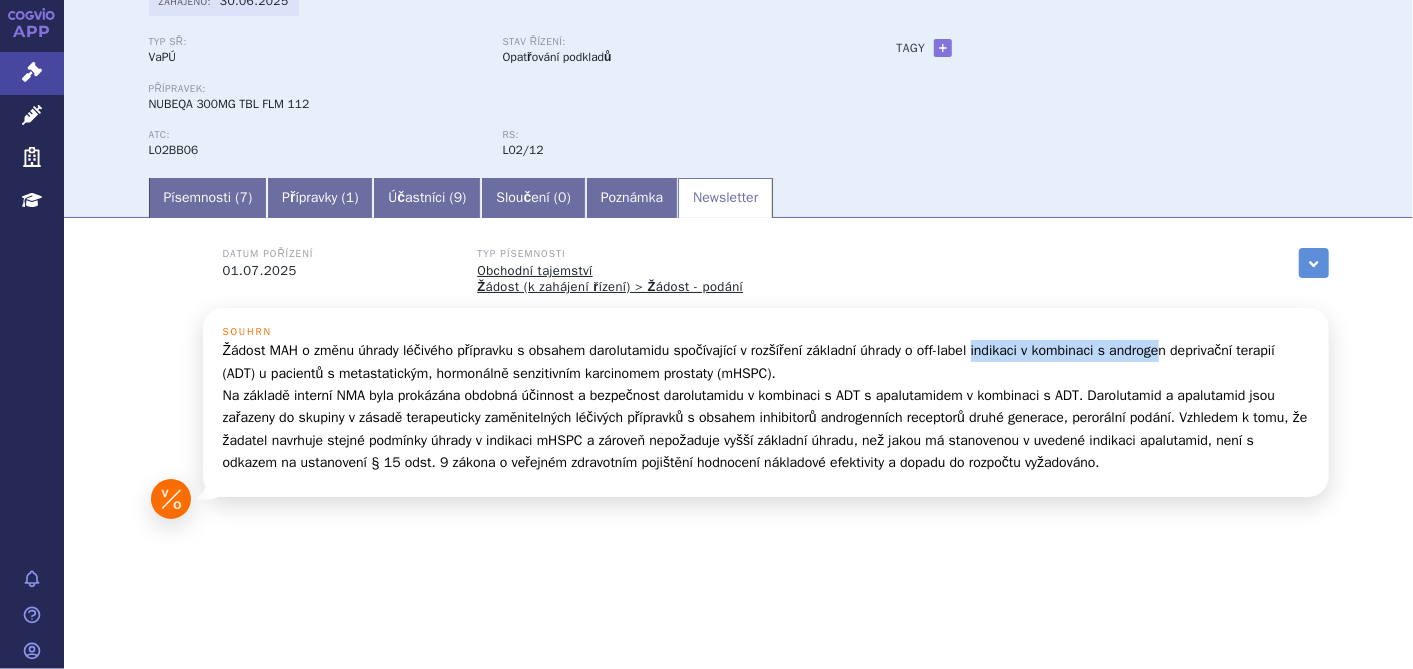 drag, startPoint x: 1166, startPoint y: 351, endPoint x: 1223, endPoint y: 353, distance: 57.035076 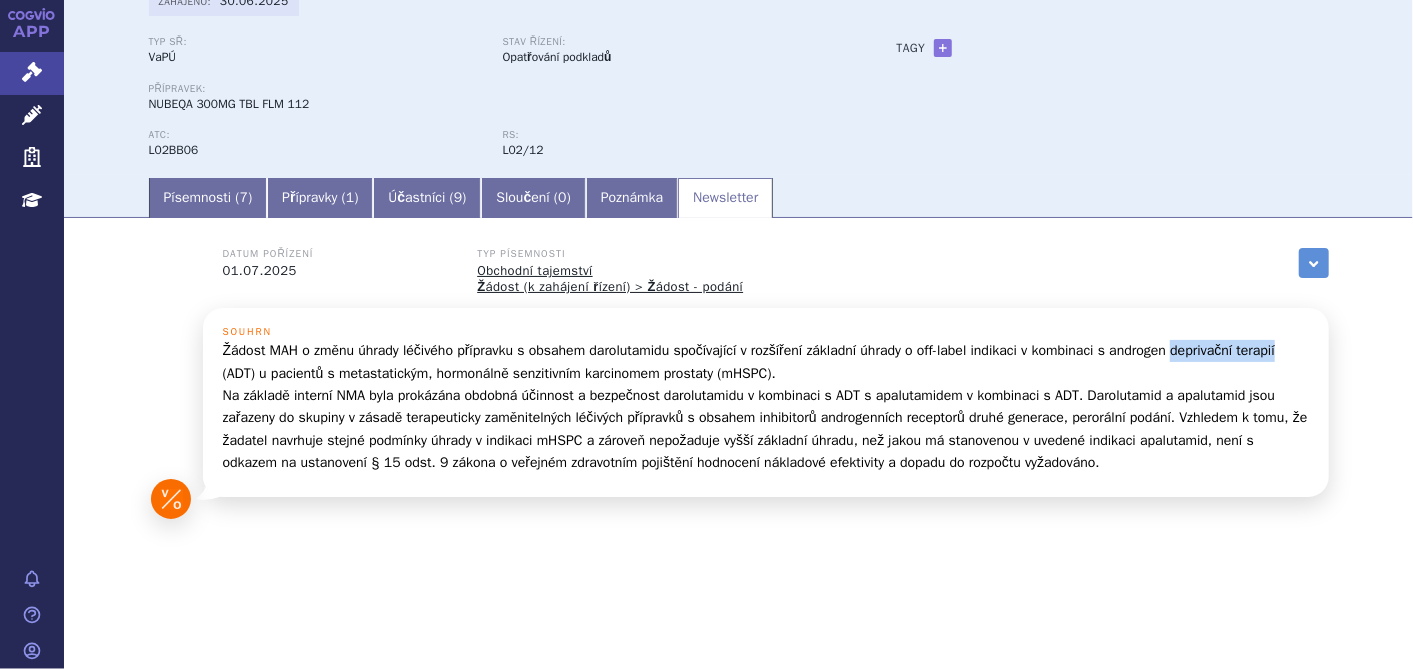 drag, startPoint x: 1223, startPoint y: 353, endPoint x: 1245, endPoint y: 354, distance: 22.022715 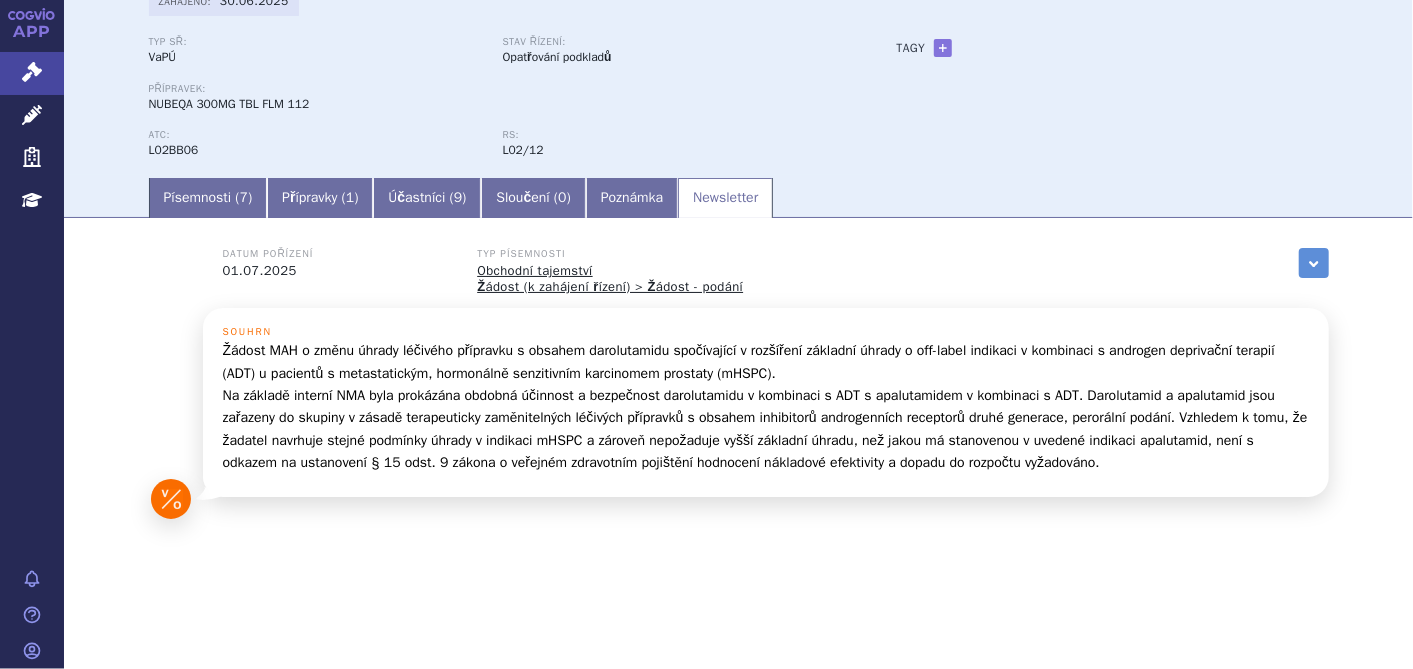 drag, startPoint x: 1245, startPoint y: 354, endPoint x: 1160, endPoint y: 368, distance: 86.145226 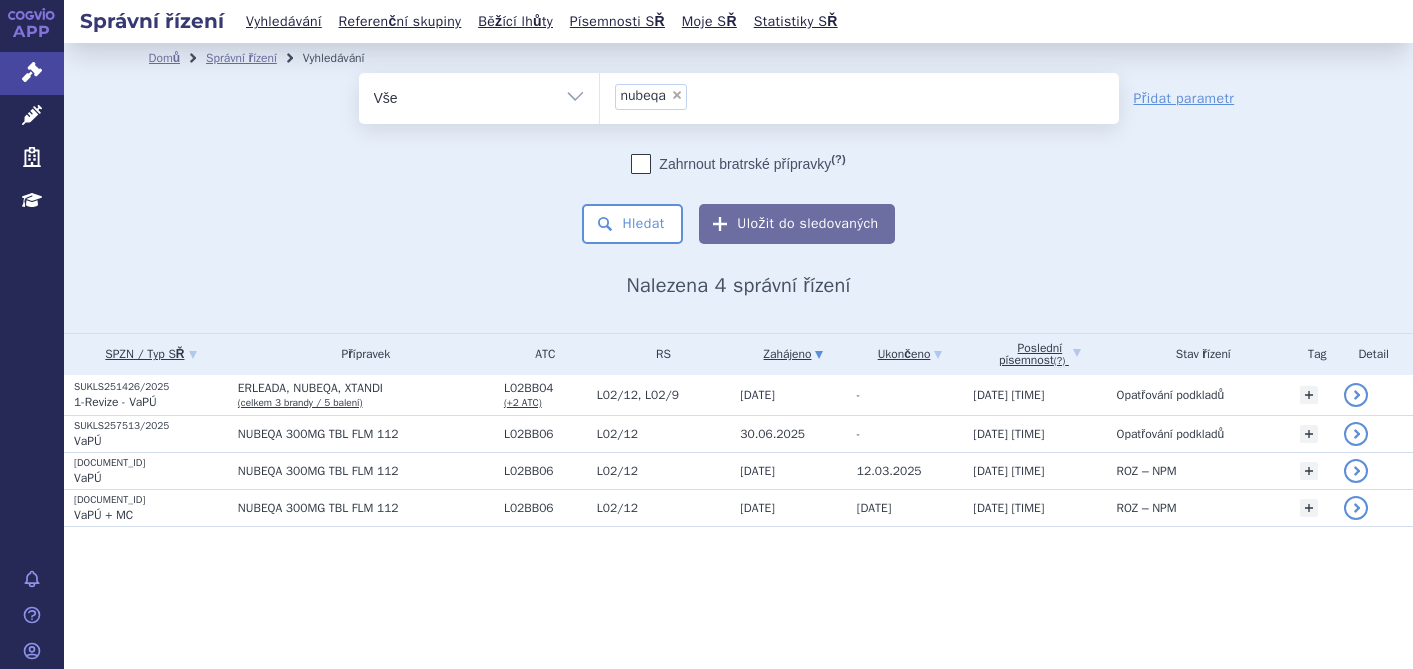 scroll, scrollTop: 0, scrollLeft: 0, axis: both 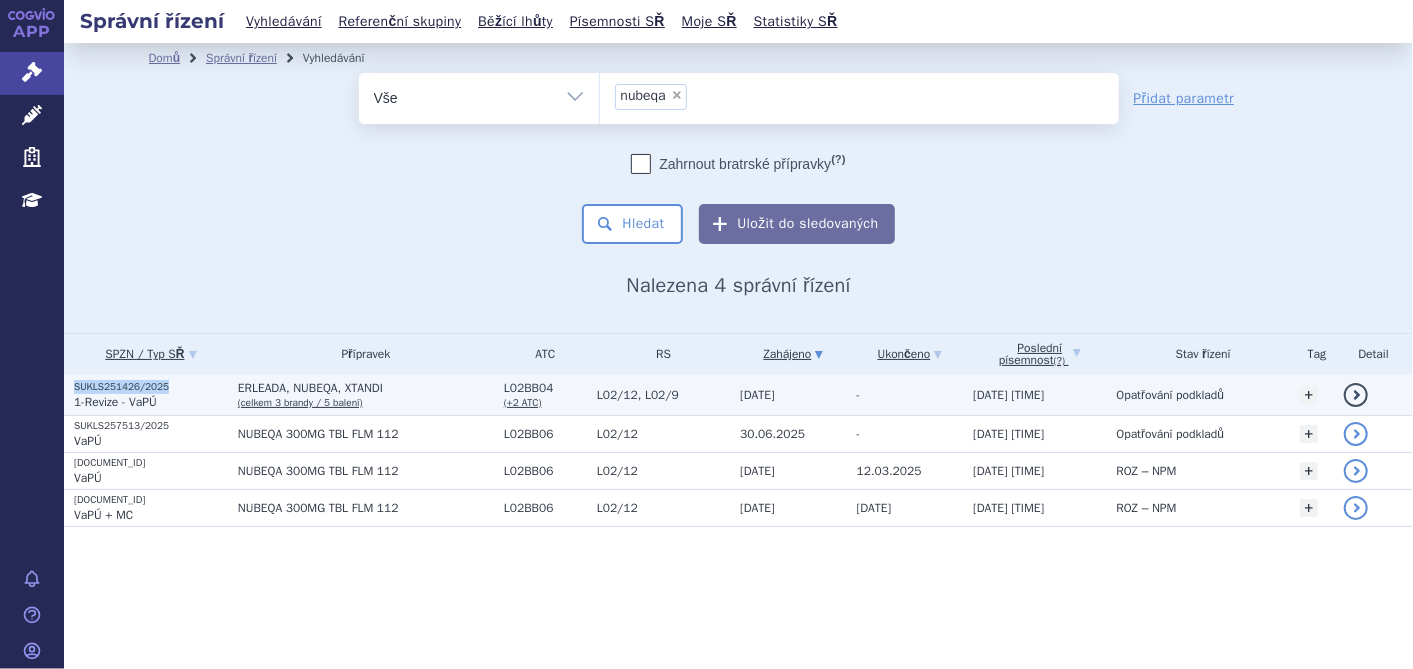 drag, startPoint x: 180, startPoint y: 382, endPoint x: 73, endPoint y: 383, distance: 107.00467 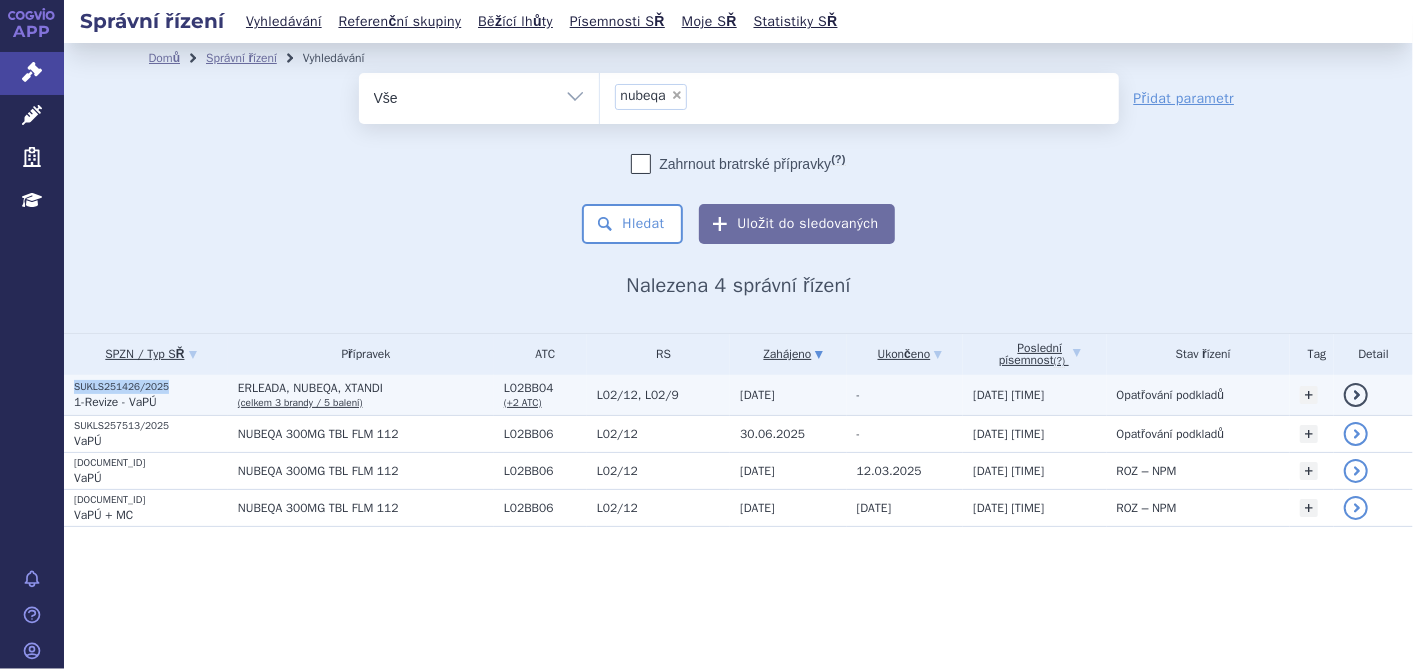 click on "SUKLS251426/2025" at bounding box center [151, 387] 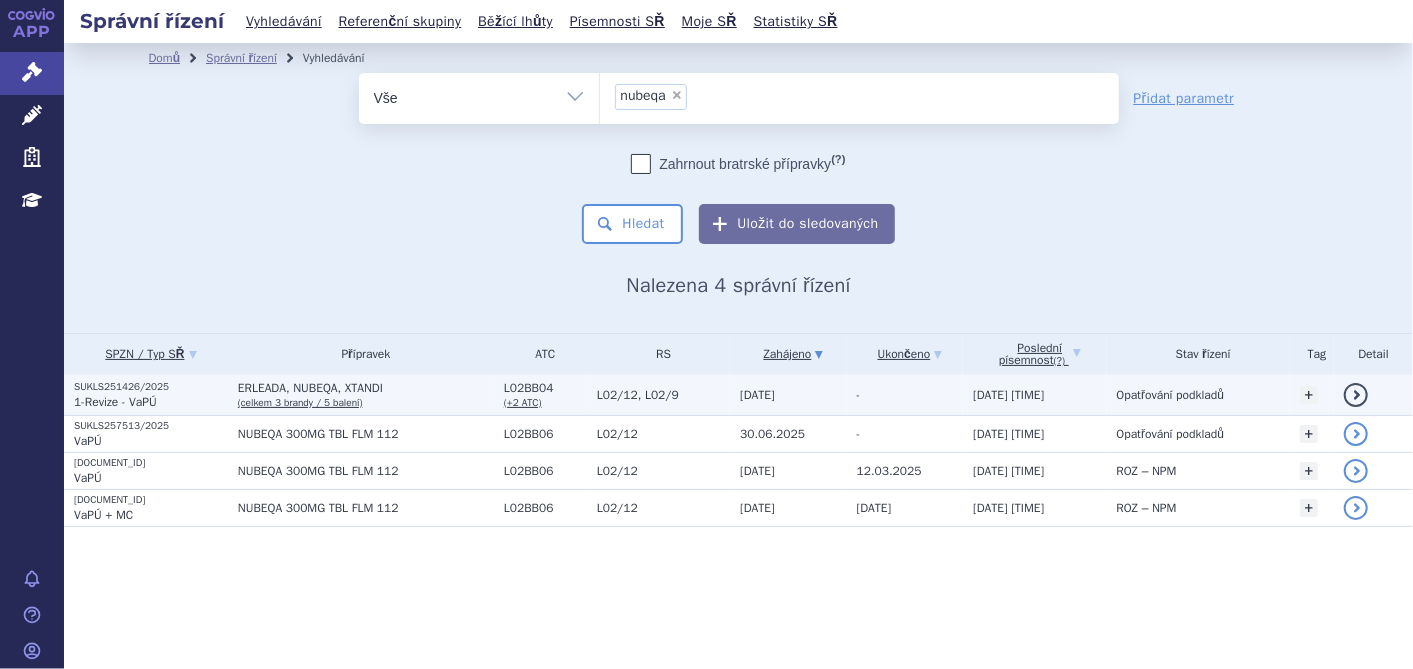 click on "SUKLS251426/2025" at bounding box center (151, 387) 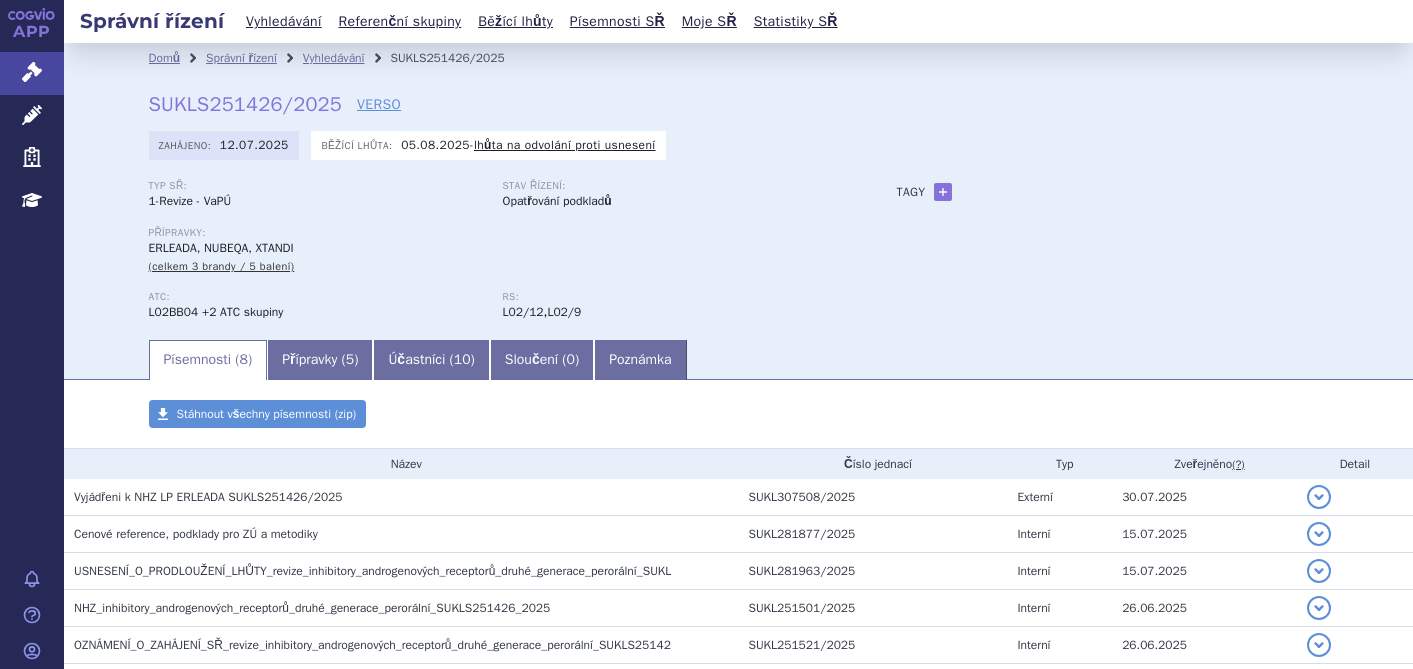 scroll, scrollTop: 0, scrollLeft: 0, axis: both 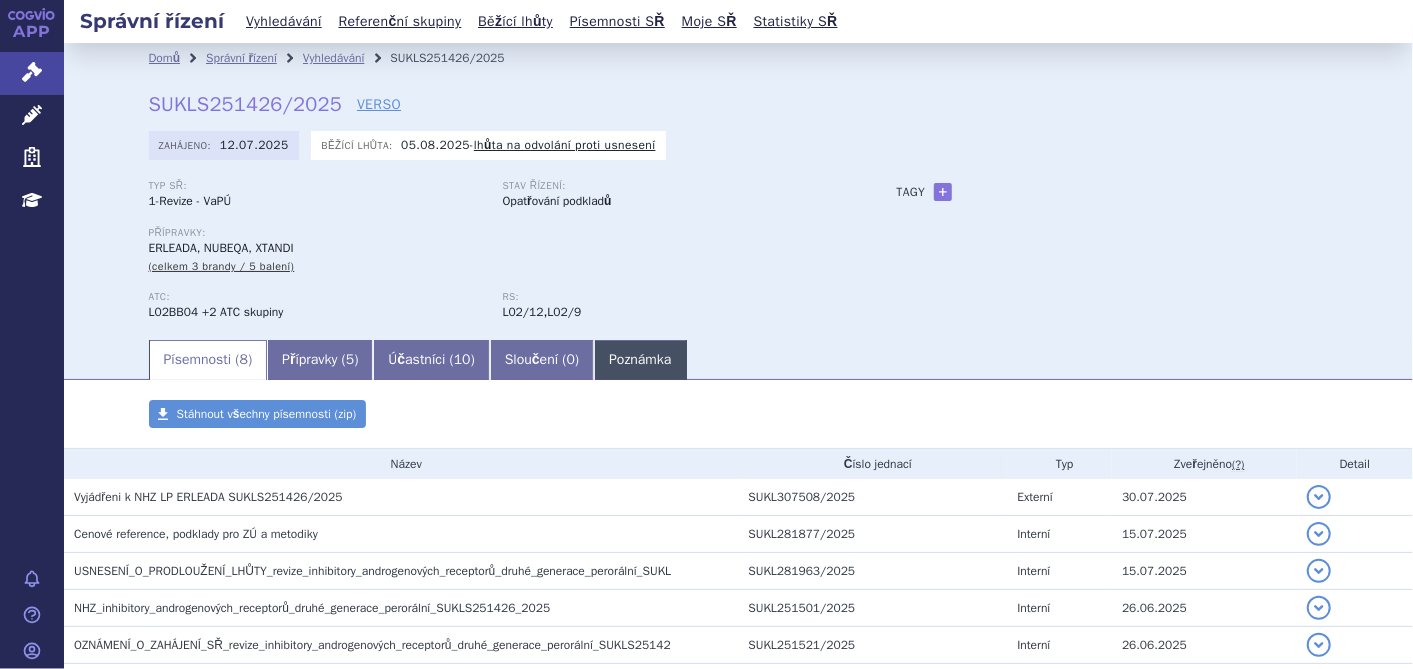 click on "Poznámka" at bounding box center [640, 360] 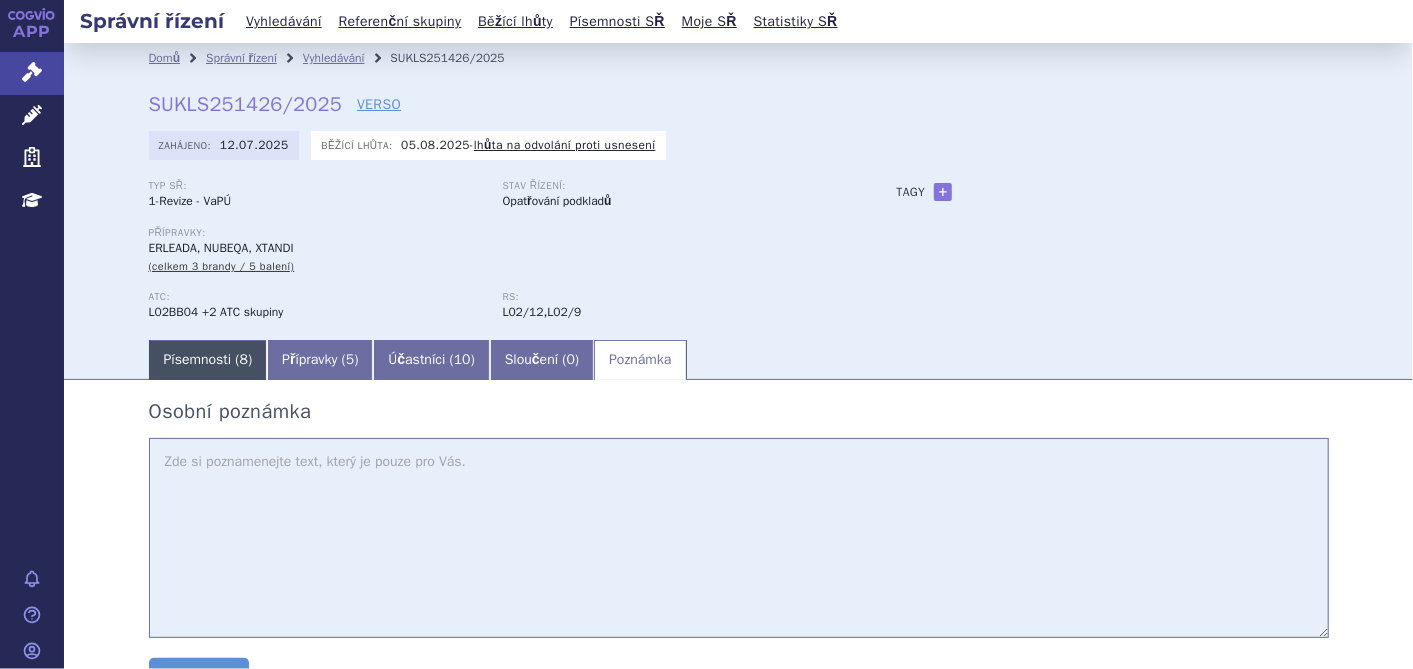 click on "Písemnosti ( 8 )" at bounding box center (208, 360) 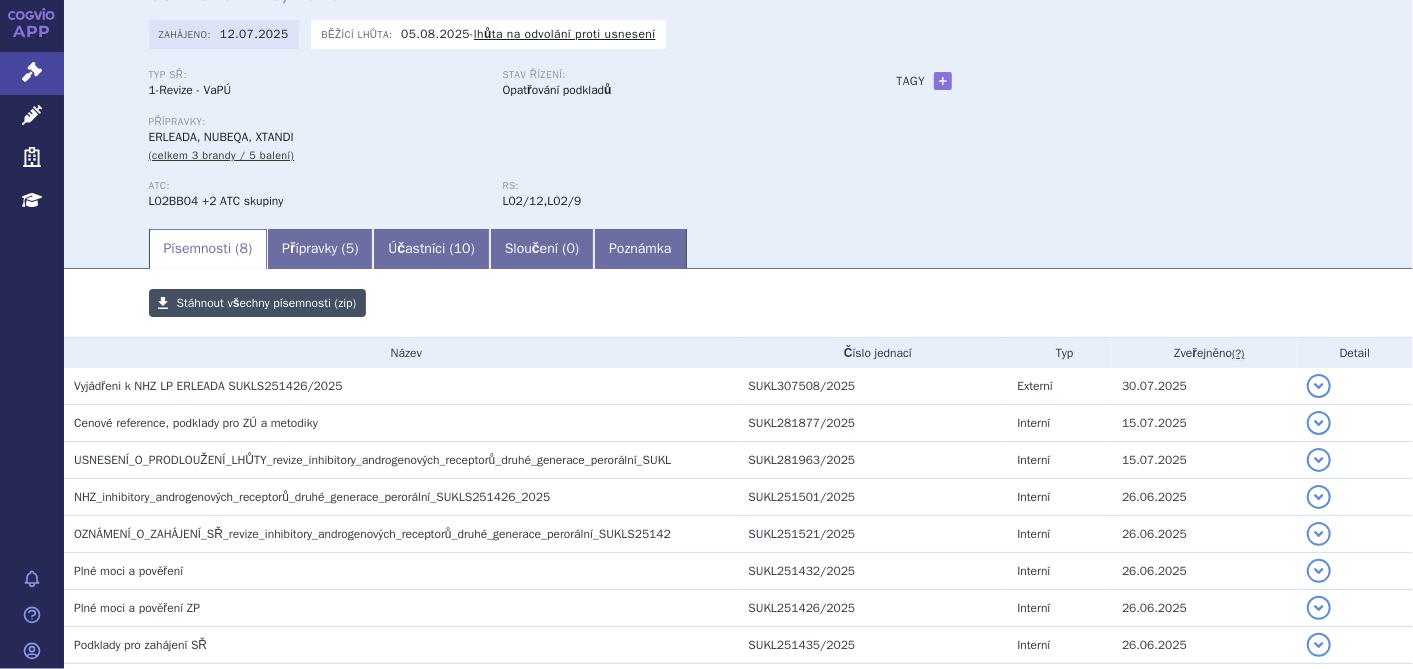 scroll, scrollTop: 222, scrollLeft: 0, axis: vertical 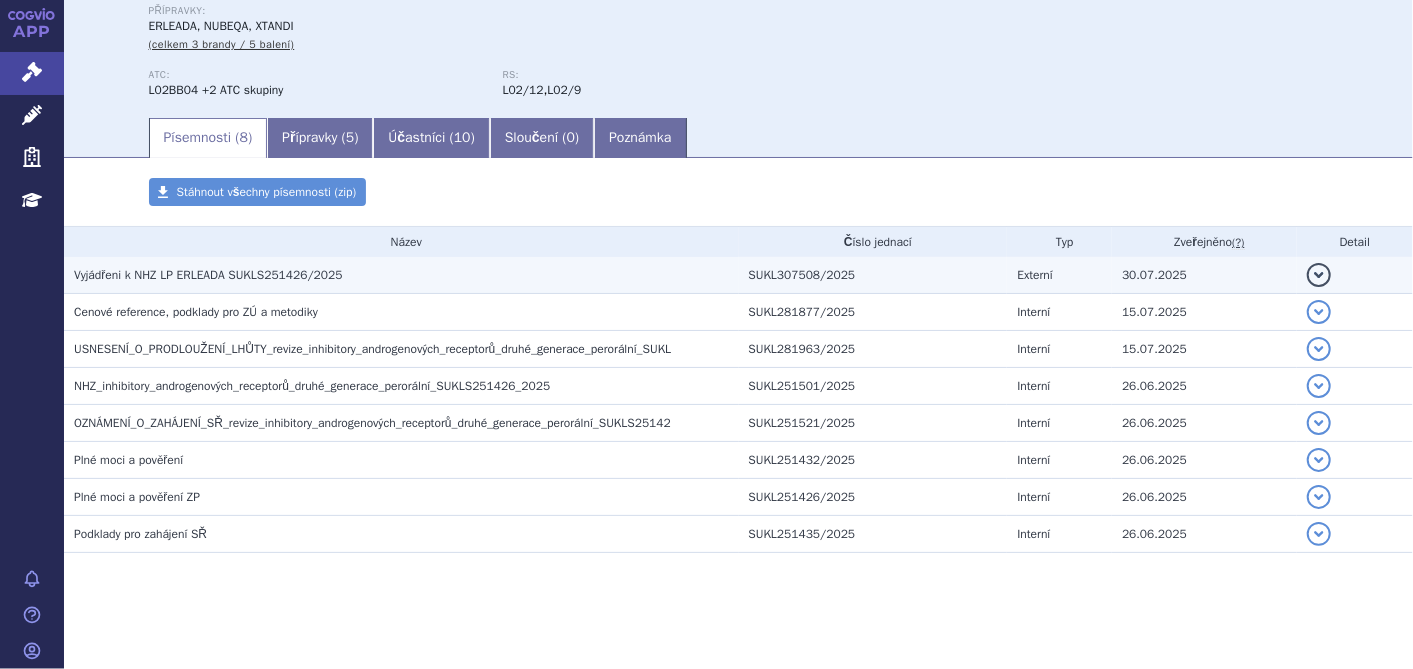 click on "Vyjádřeni k NHZ LP ERLEADA SUKLS251426/2025" at bounding box center [208, 275] 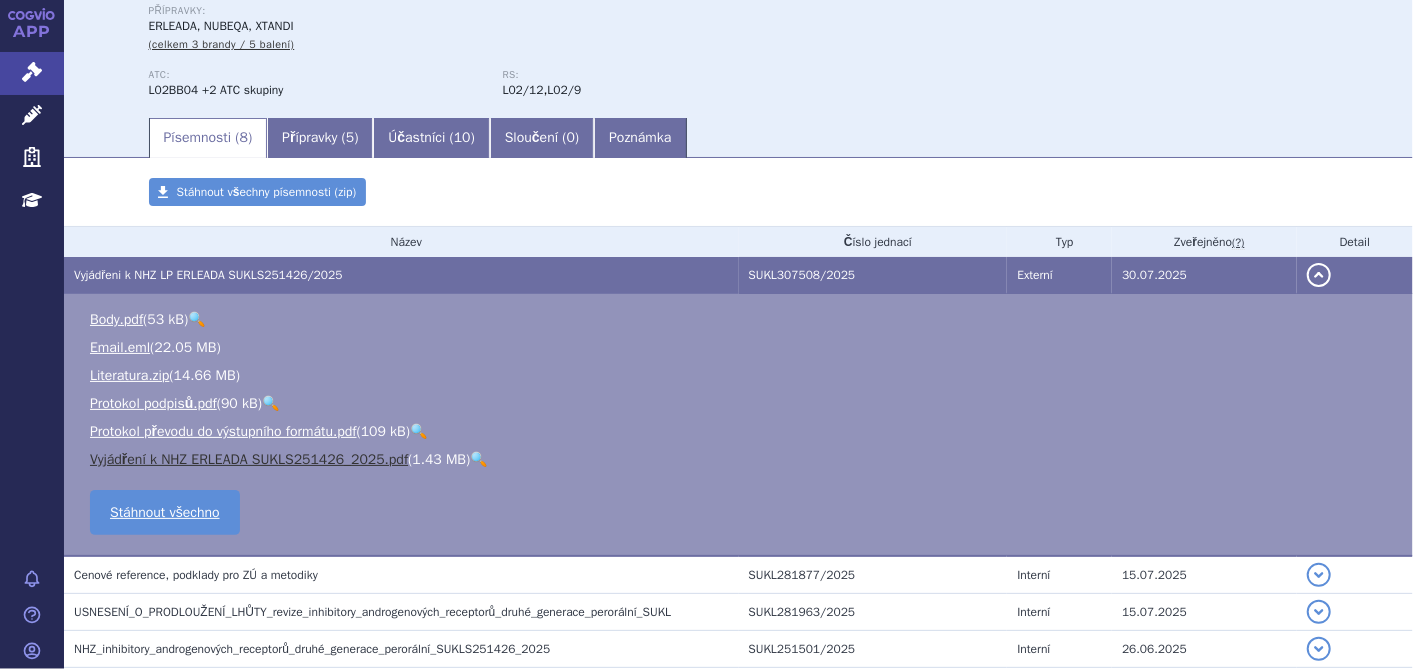 click on "Vyjádření k NHZ ERLEADA SUKLS251426_2025.pdf" at bounding box center (249, 459) 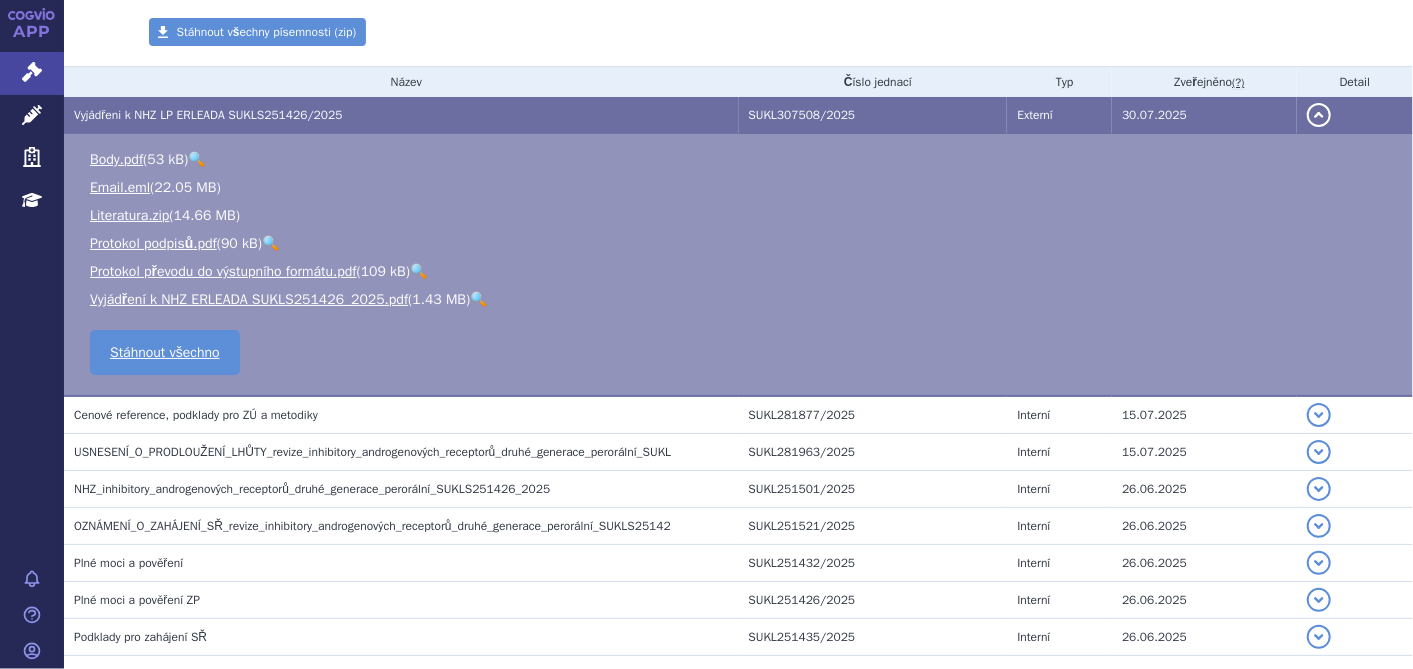 scroll, scrollTop: 488, scrollLeft: 0, axis: vertical 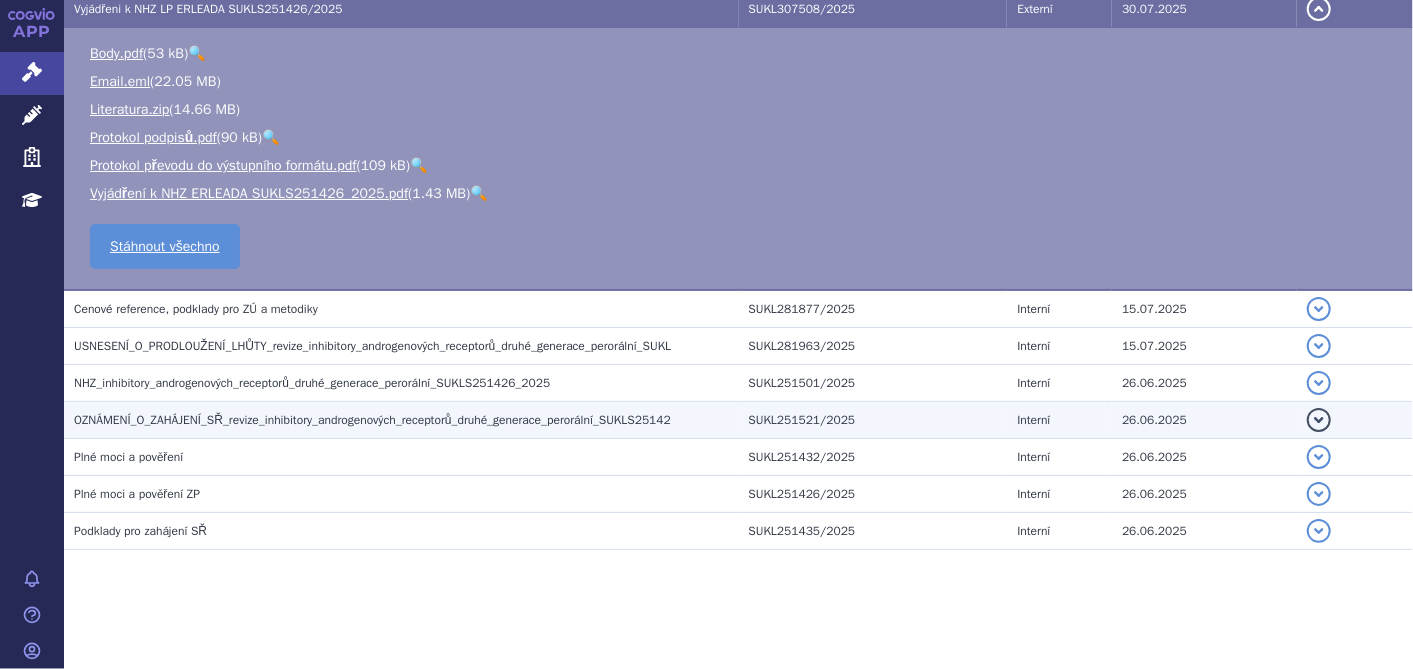 click on "OZNÁMENÍ_O_ZAHÁJENÍ_SŘ_revize_inhibitory_androgenových_receptorů_druhé_generace_perorální_SUKLS25142" at bounding box center (401, 420) 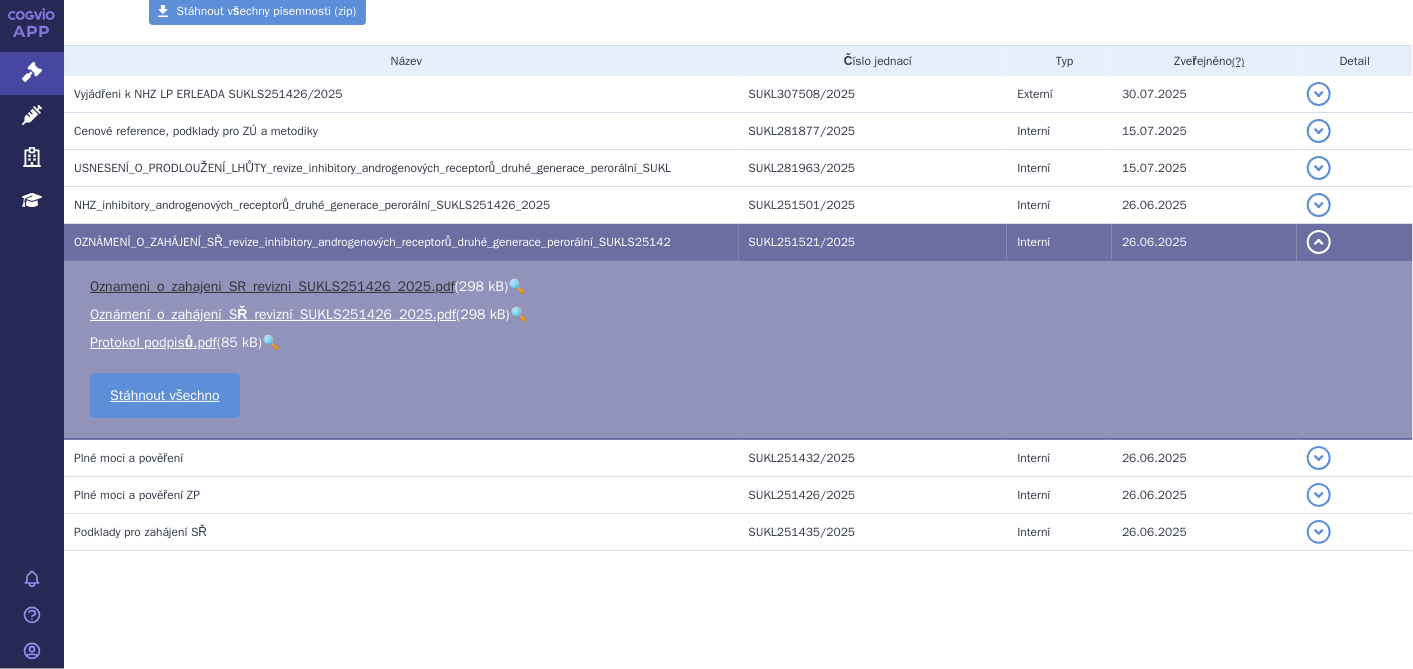 click on "Oznameni_o_zahajeni_SR_revizni_SUKLS251426_2025.pdf" at bounding box center (272, 286) 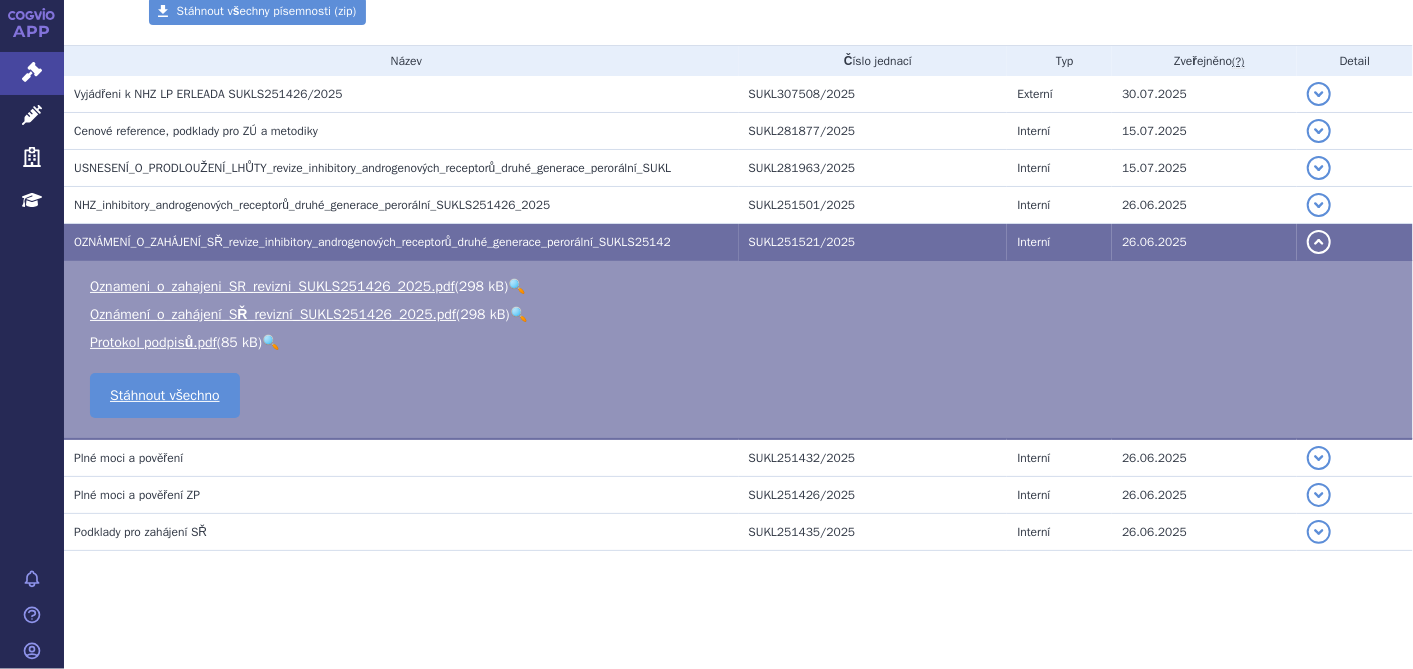 scroll, scrollTop: 0, scrollLeft: 0, axis: both 